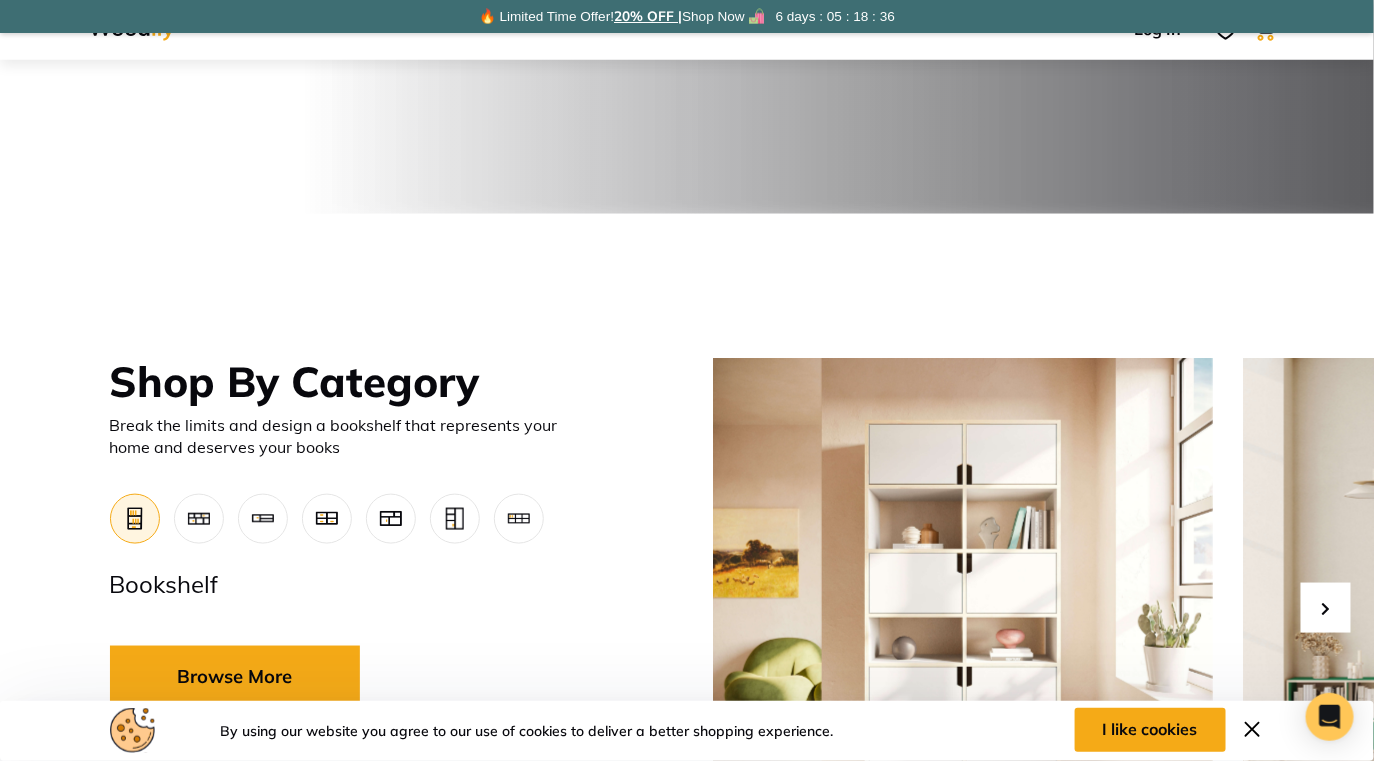 scroll, scrollTop: 0, scrollLeft: 0, axis: both 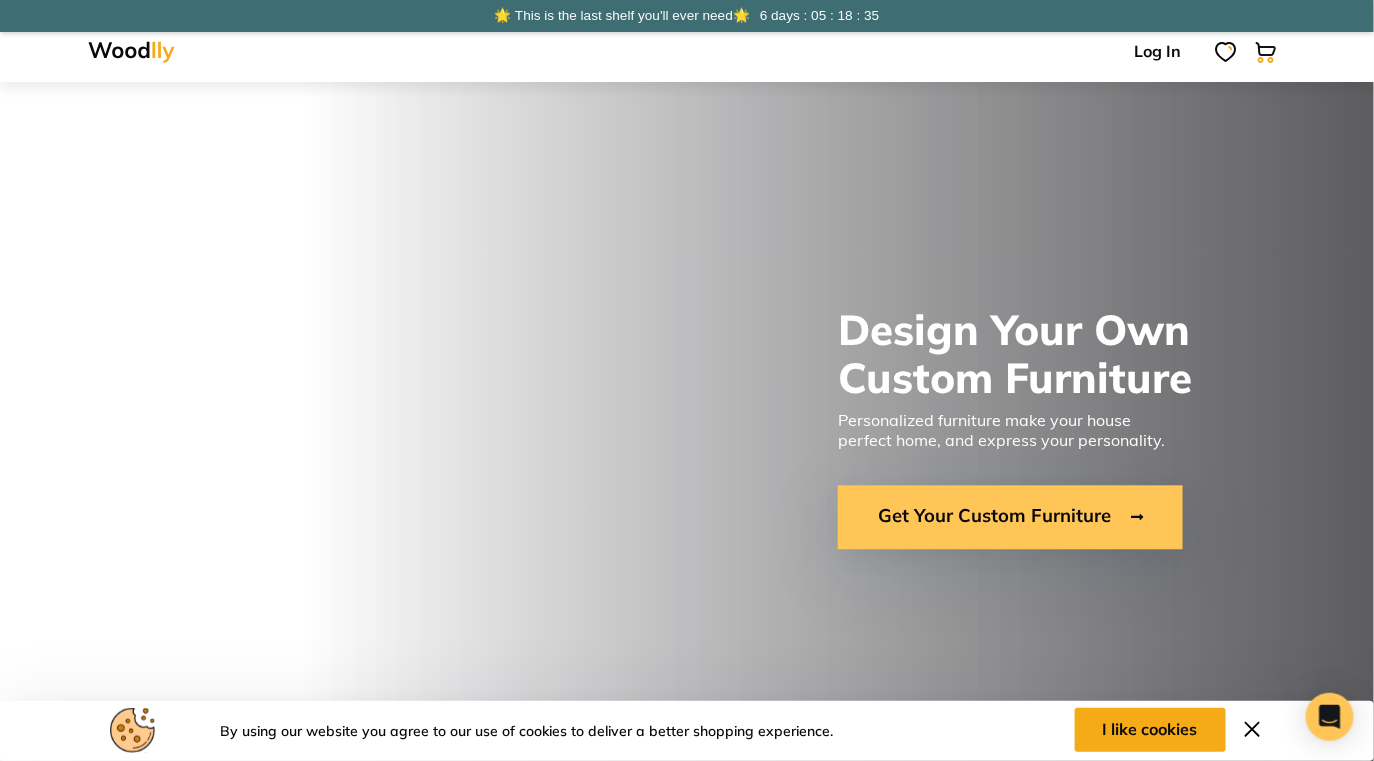 click on "Get Your Custom Furniture" at bounding box center [1010, 517] 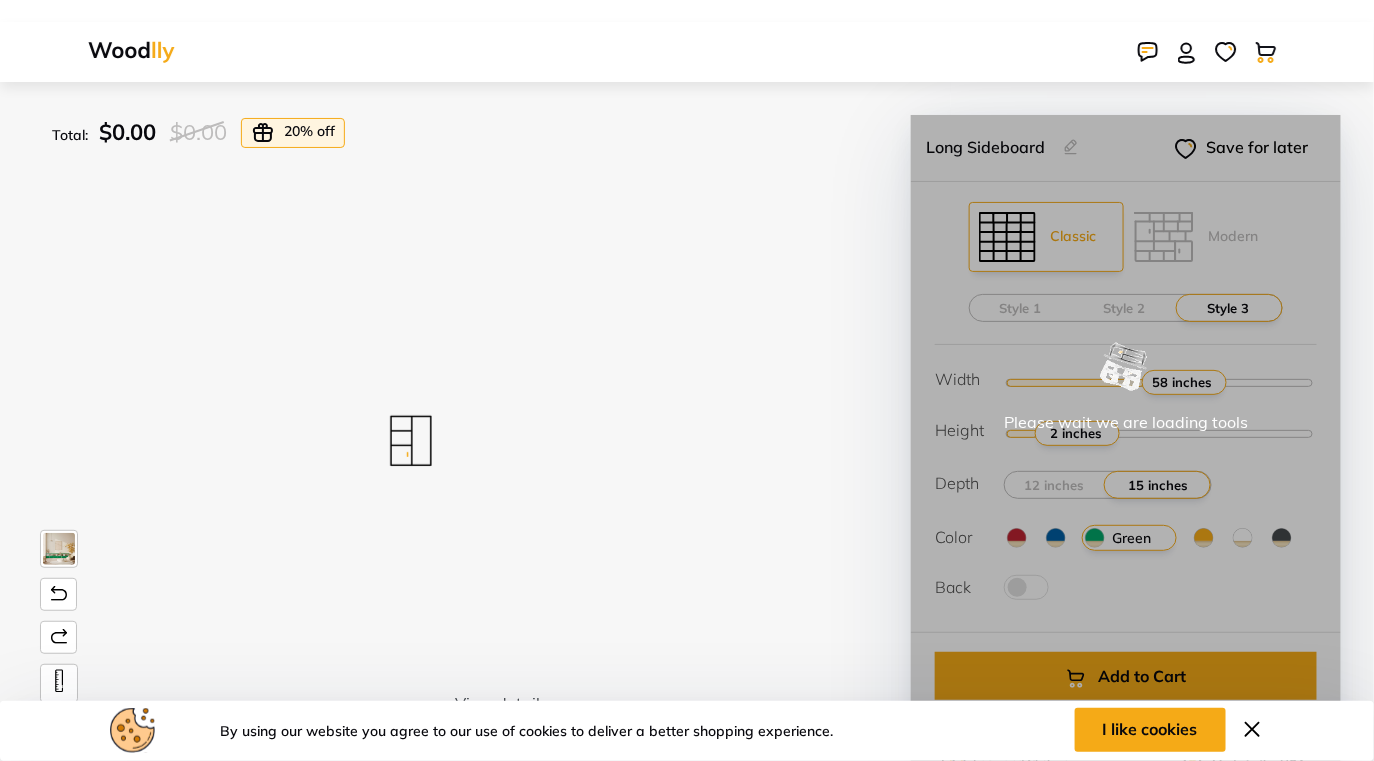 scroll, scrollTop: 0, scrollLeft: 0, axis: both 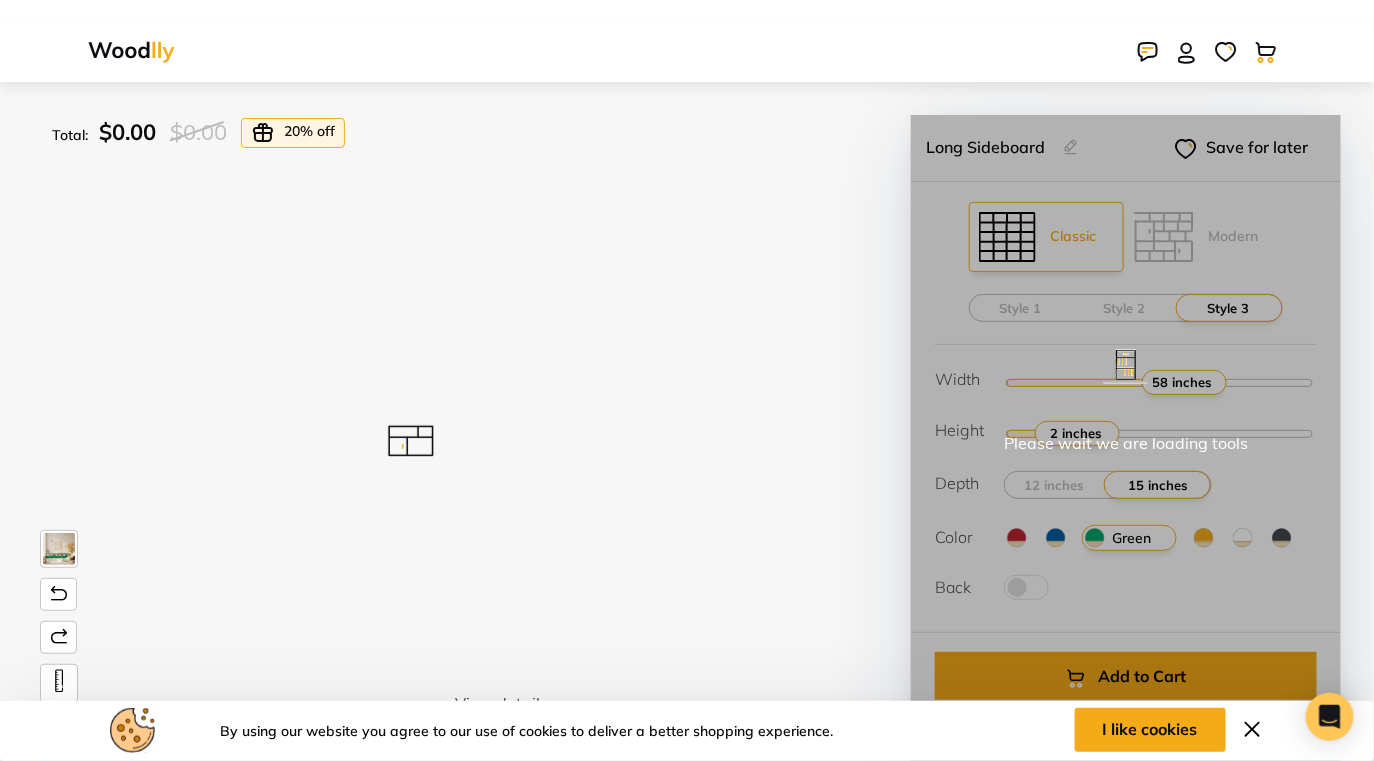 click at bounding box center [1252, 729] 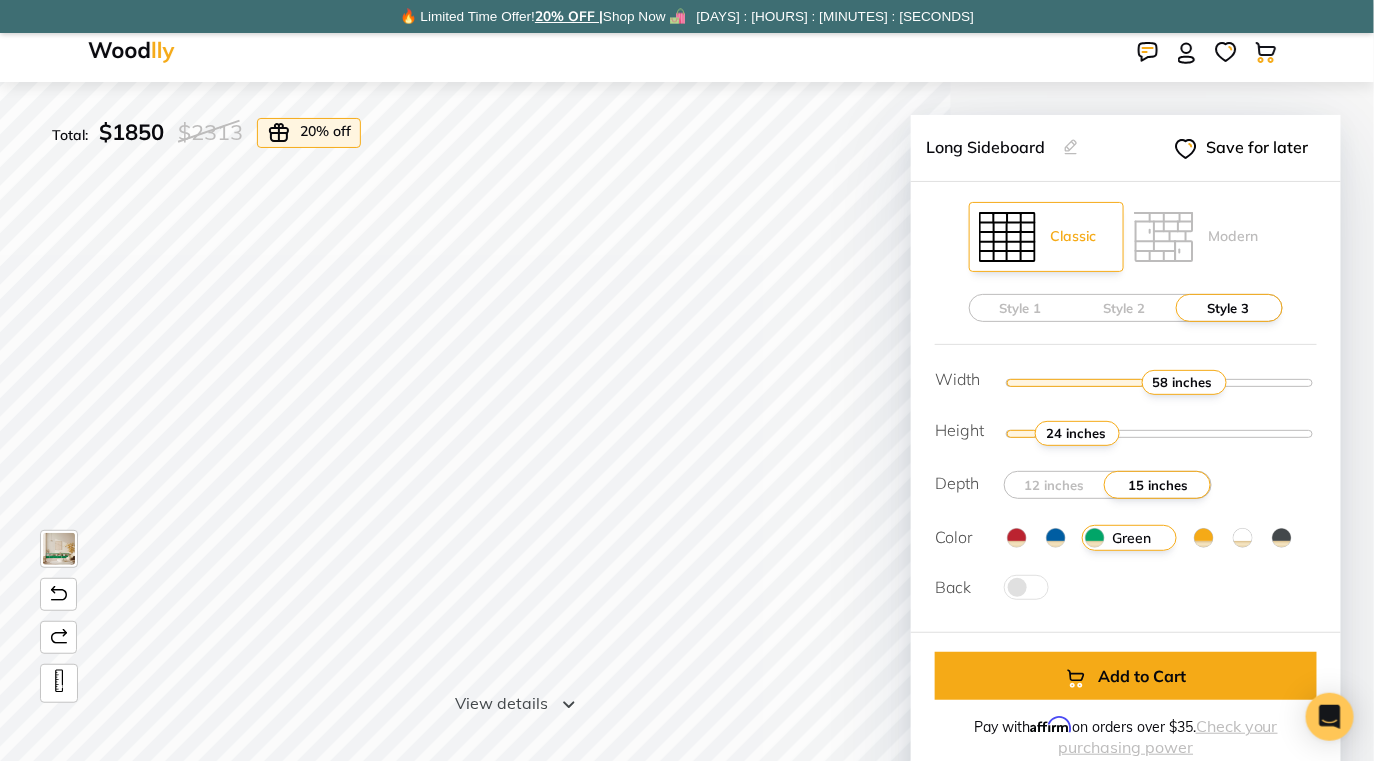 click at bounding box center (131, 52) 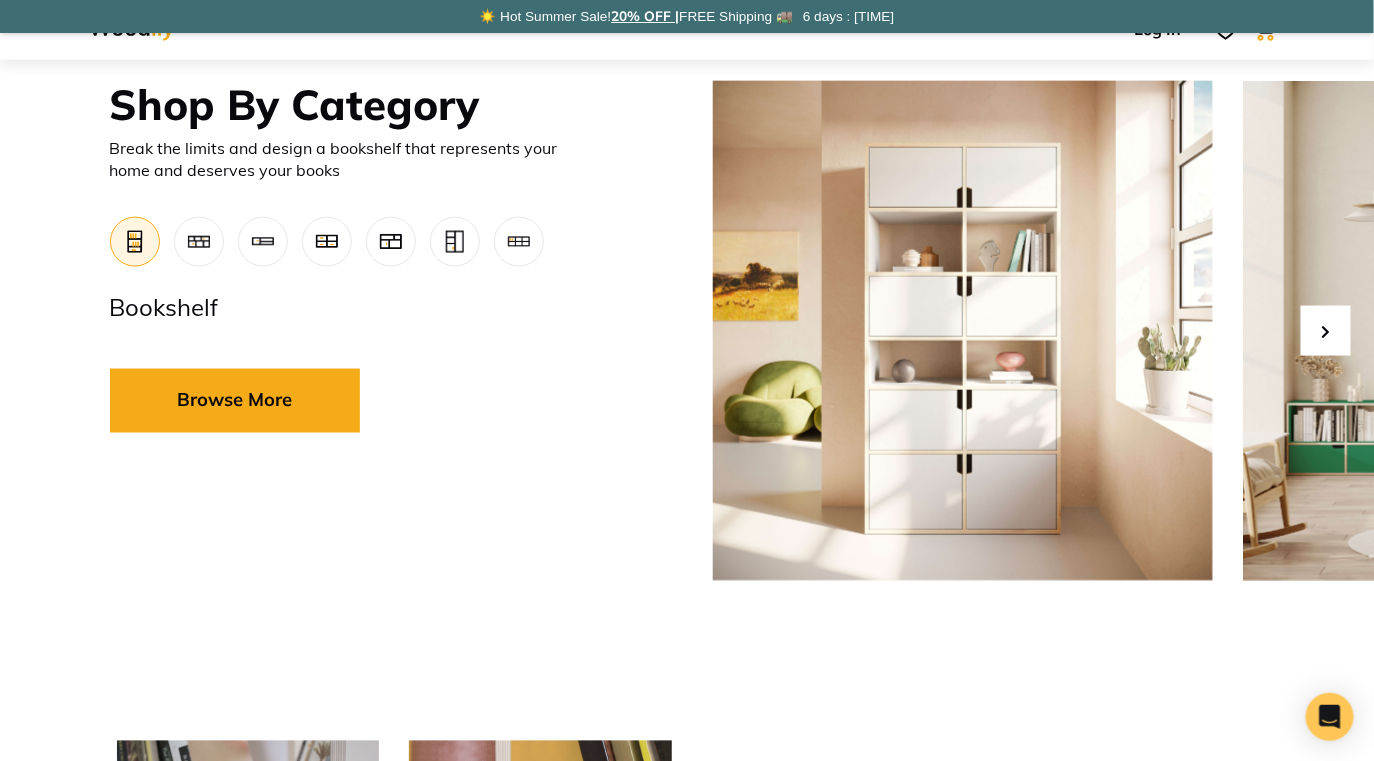 scroll, scrollTop: 852, scrollLeft: 0, axis: vertical 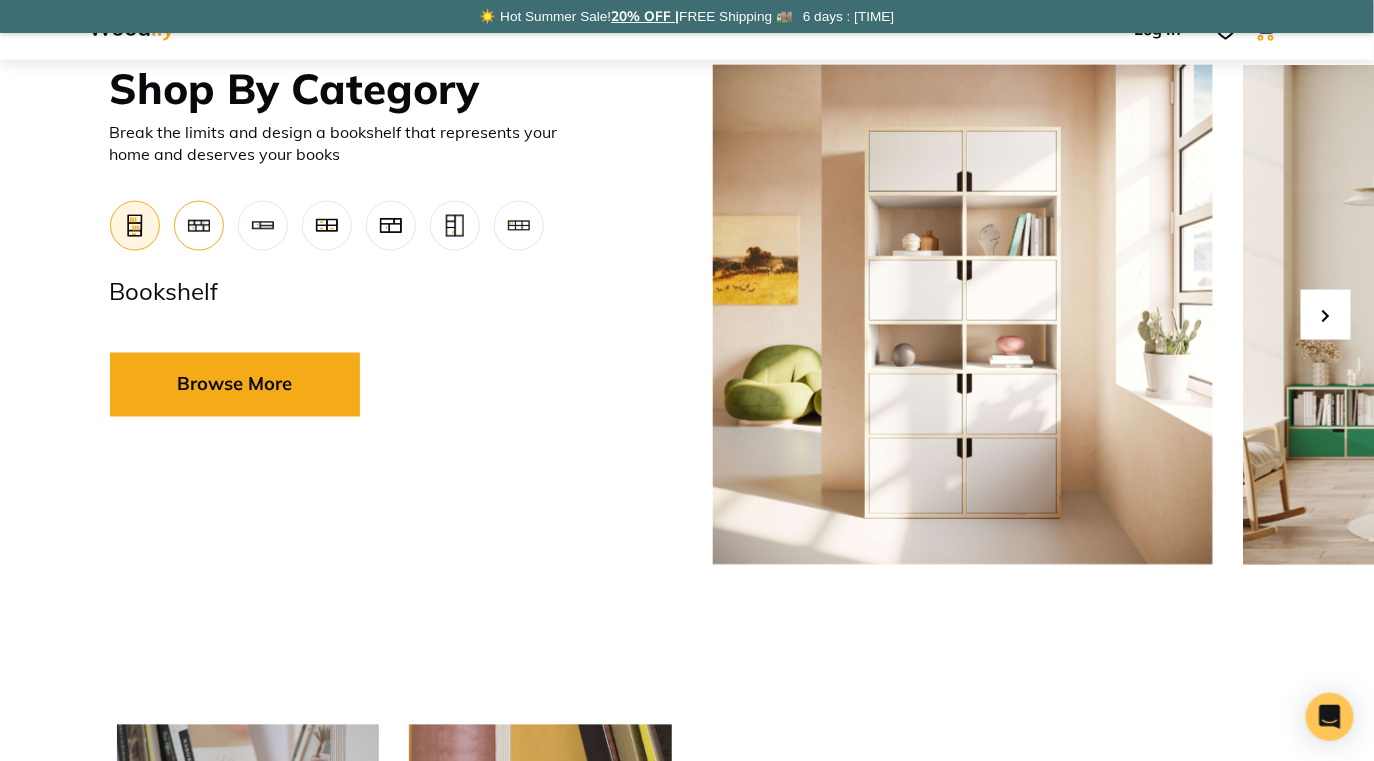click at bounding box center (199, 226) 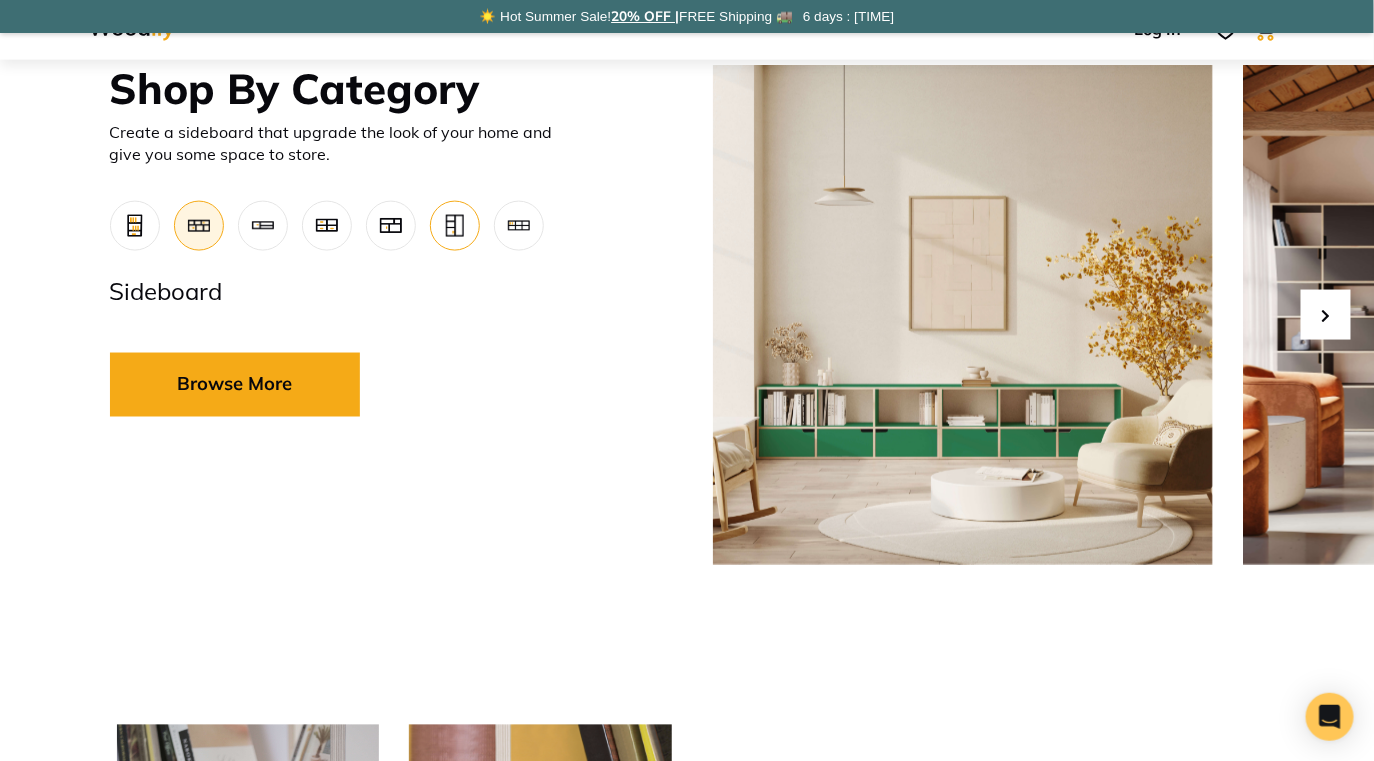 click at bounding box center (455, 226) 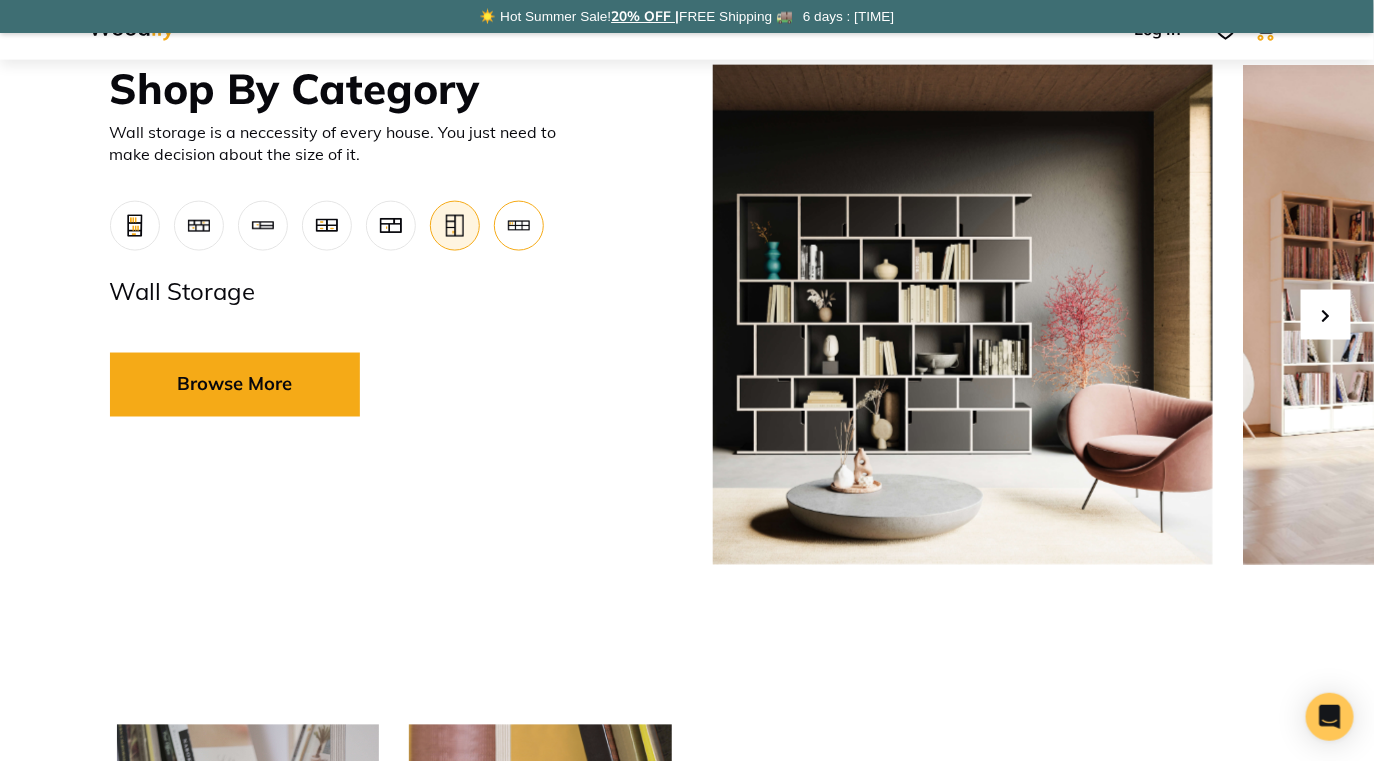 click at bounding box center (519, 226) 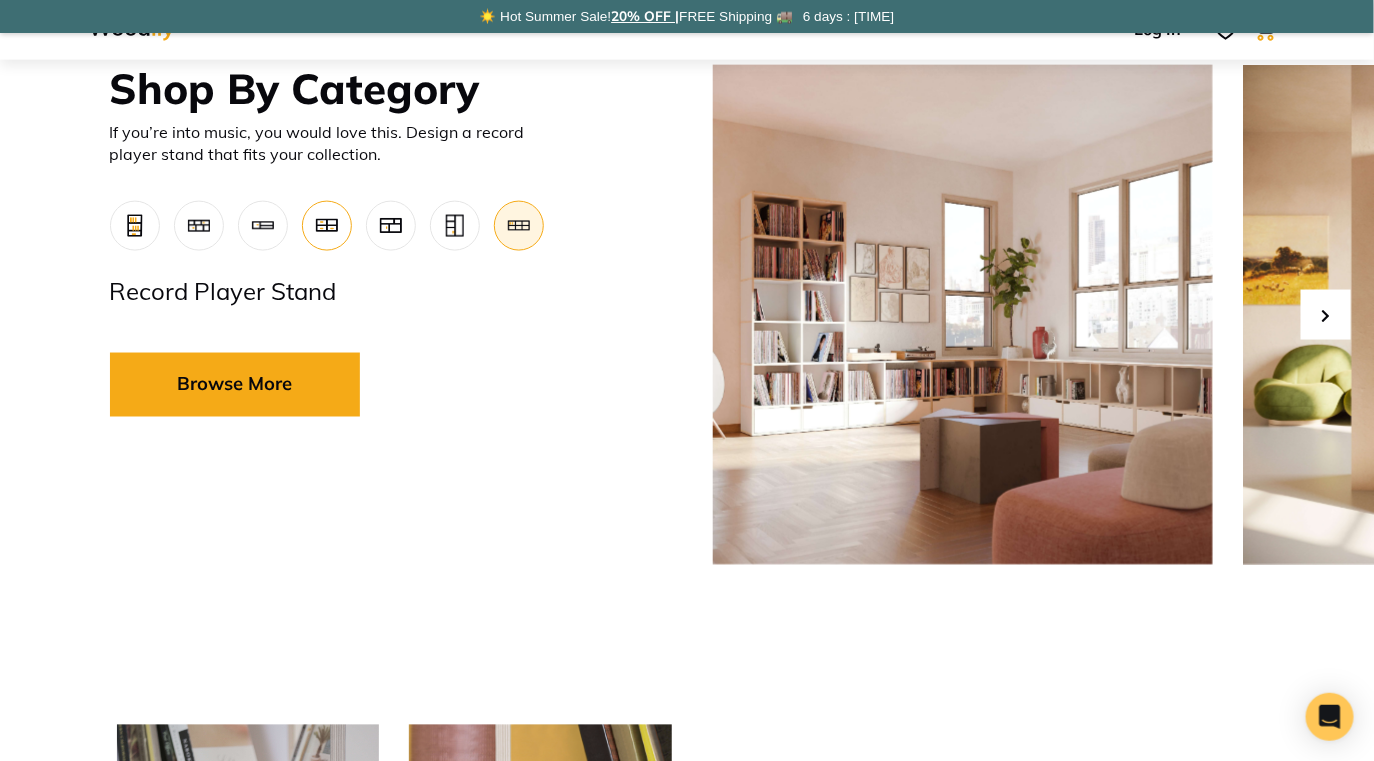 click at bounding box center (327, 226) 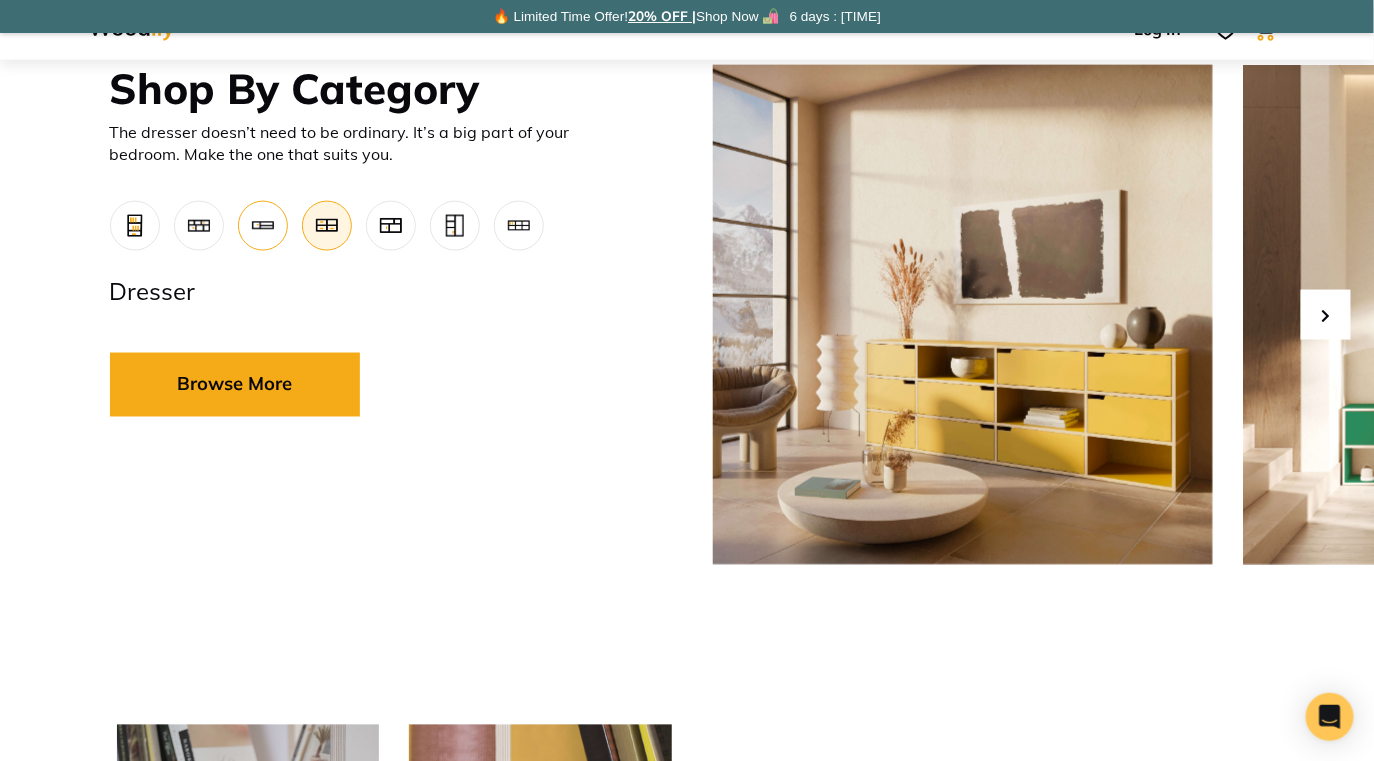 click at bounding box center (263, 226) 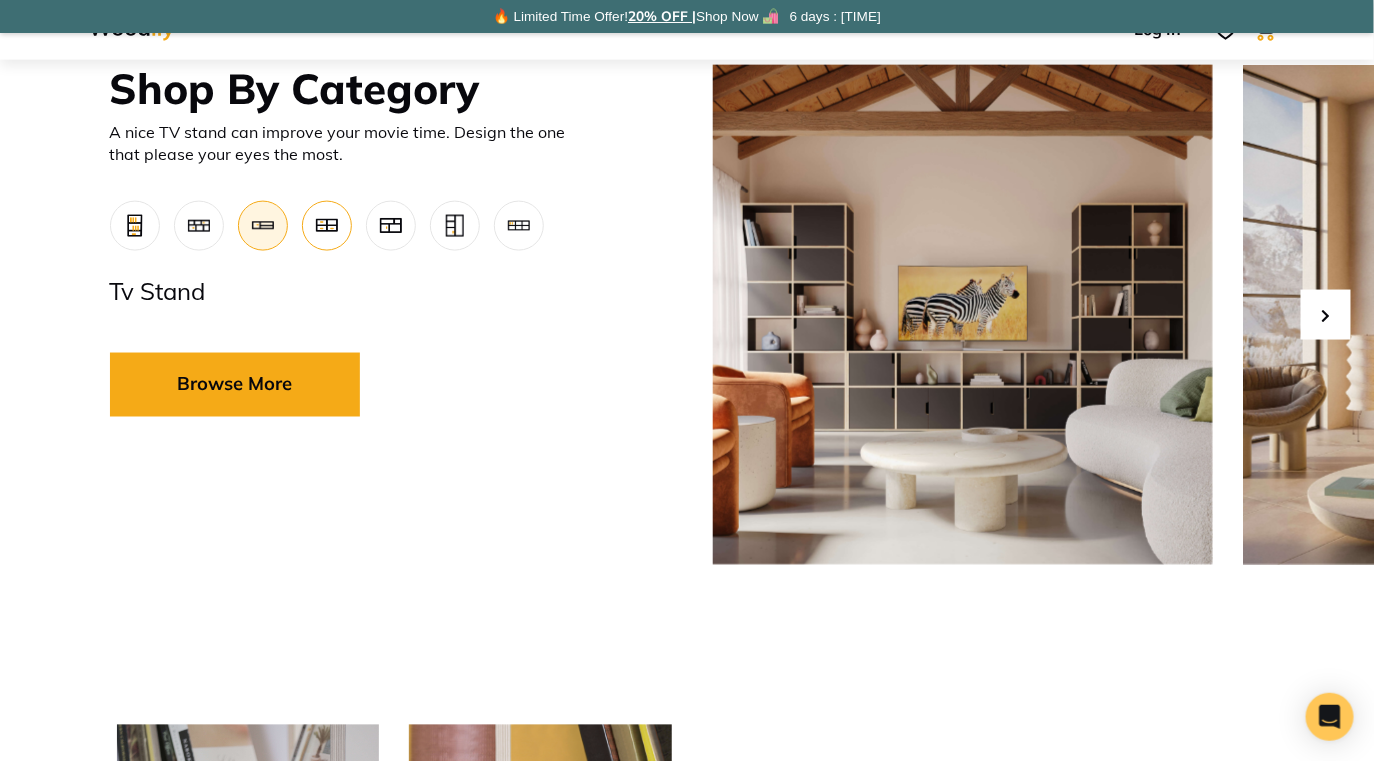 click at bounding box center (327, 226) 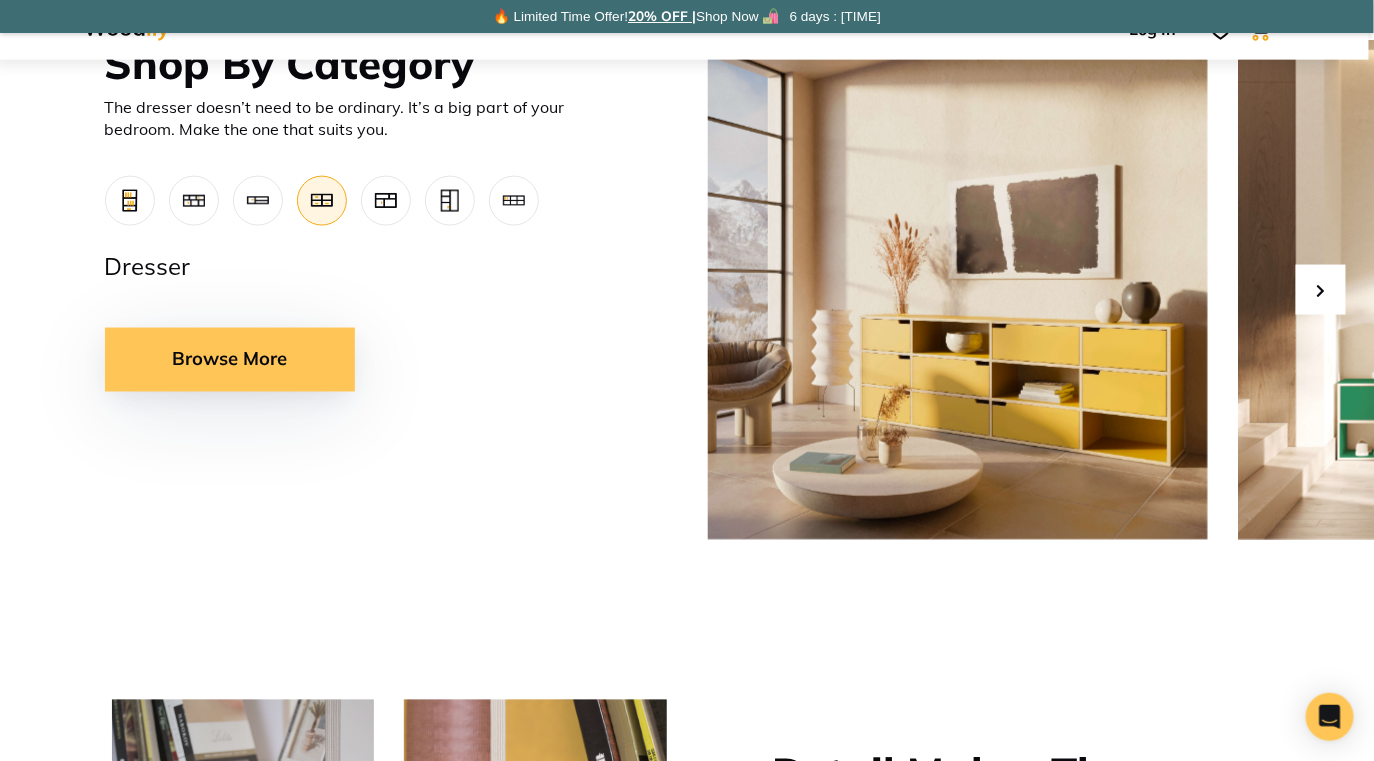 scroll, scrollTop: 870, scrollLeft: 5, axis: both 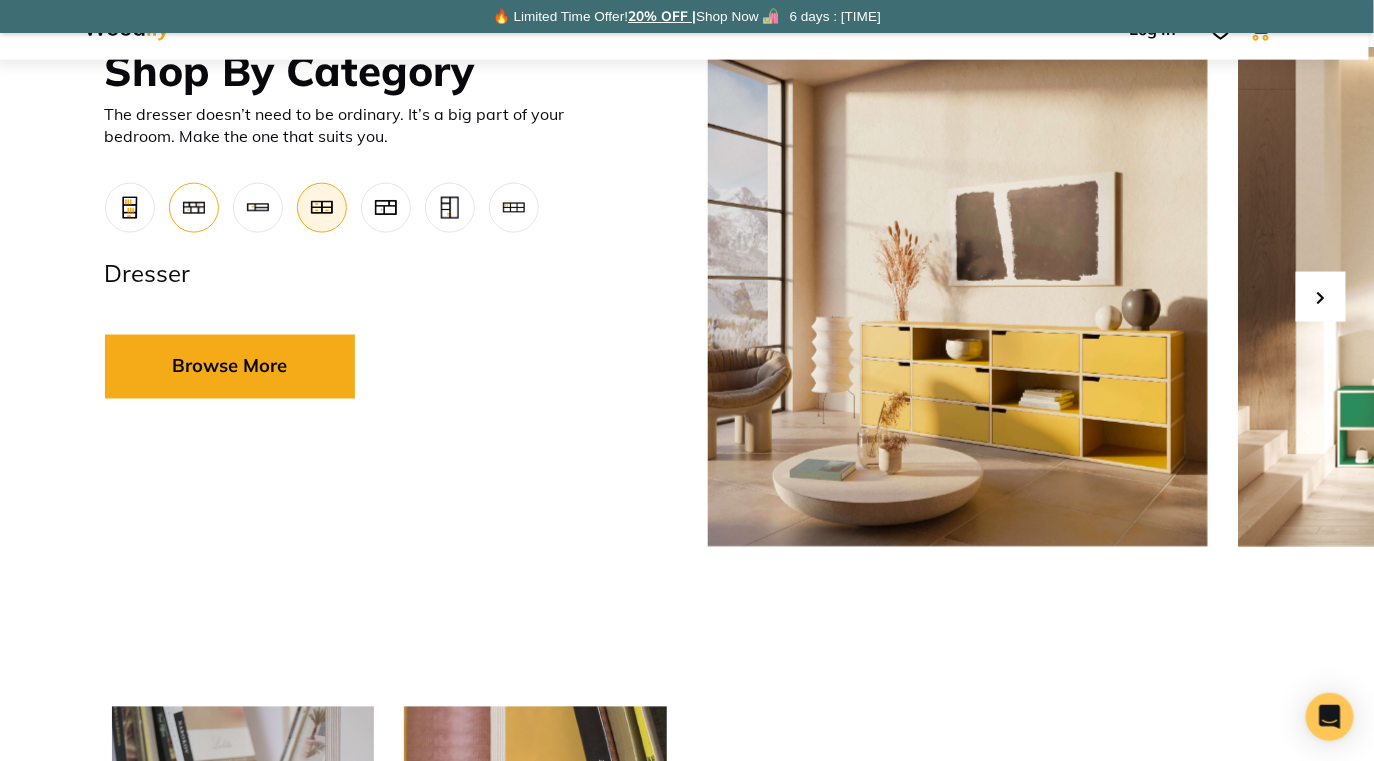 click at bounding box center [194, 208] 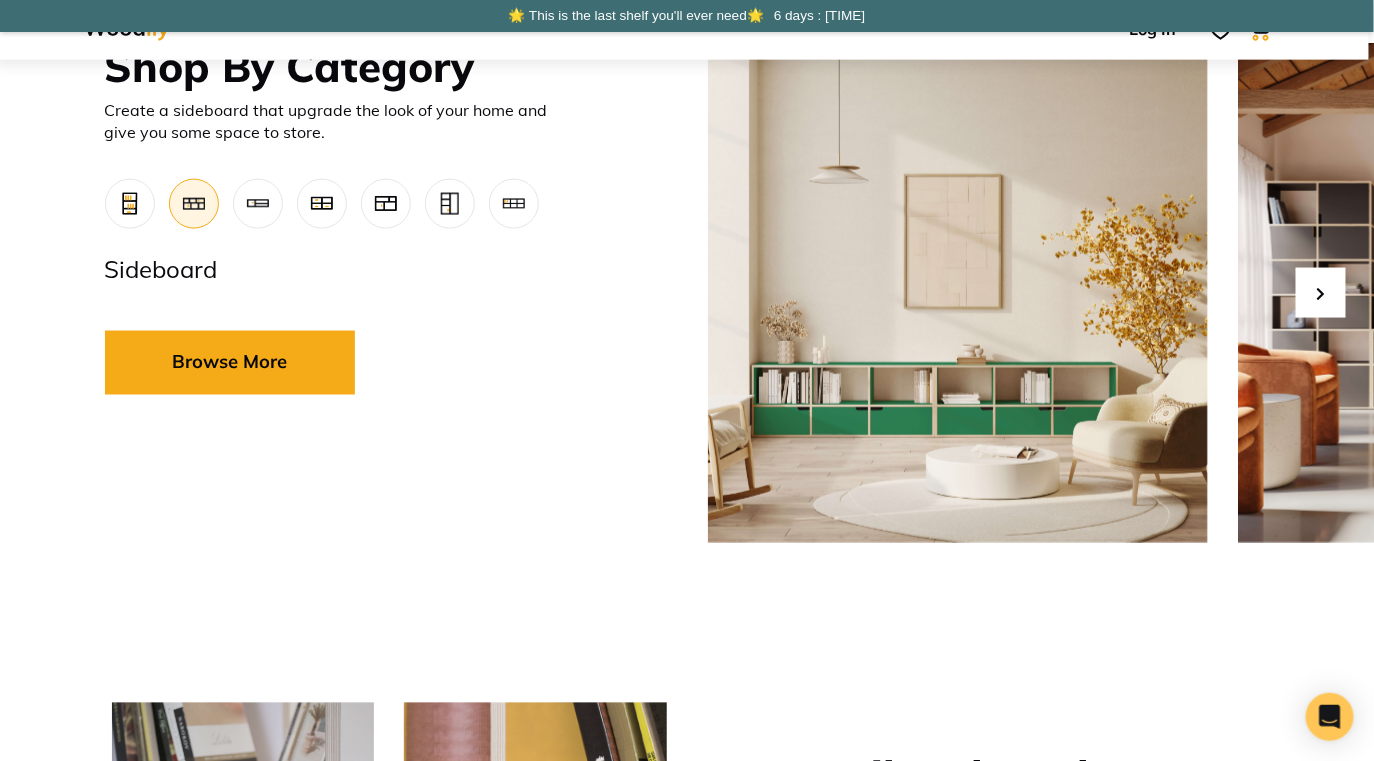 scroll, scrollTop: 823, scrollLeft: 5, axis: both 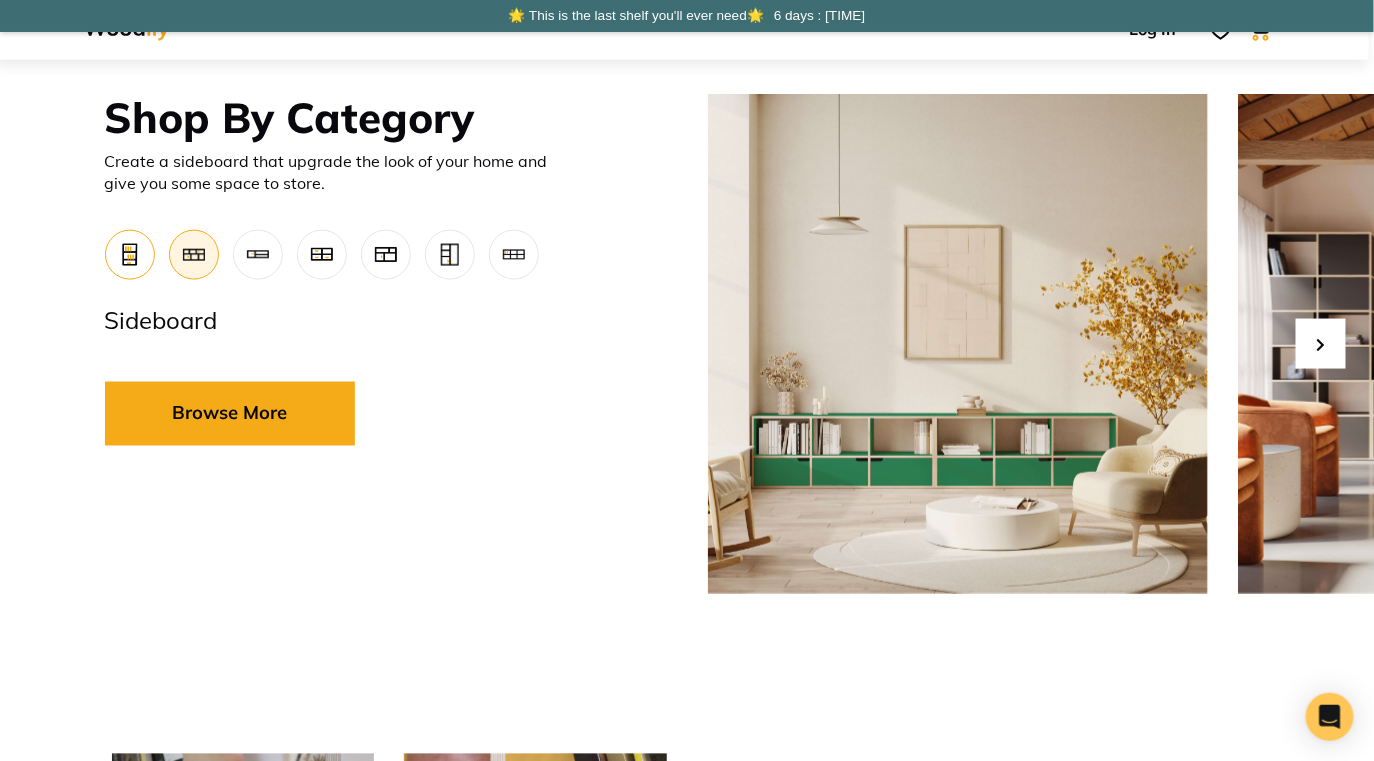 click at bounding box center [130, 255] 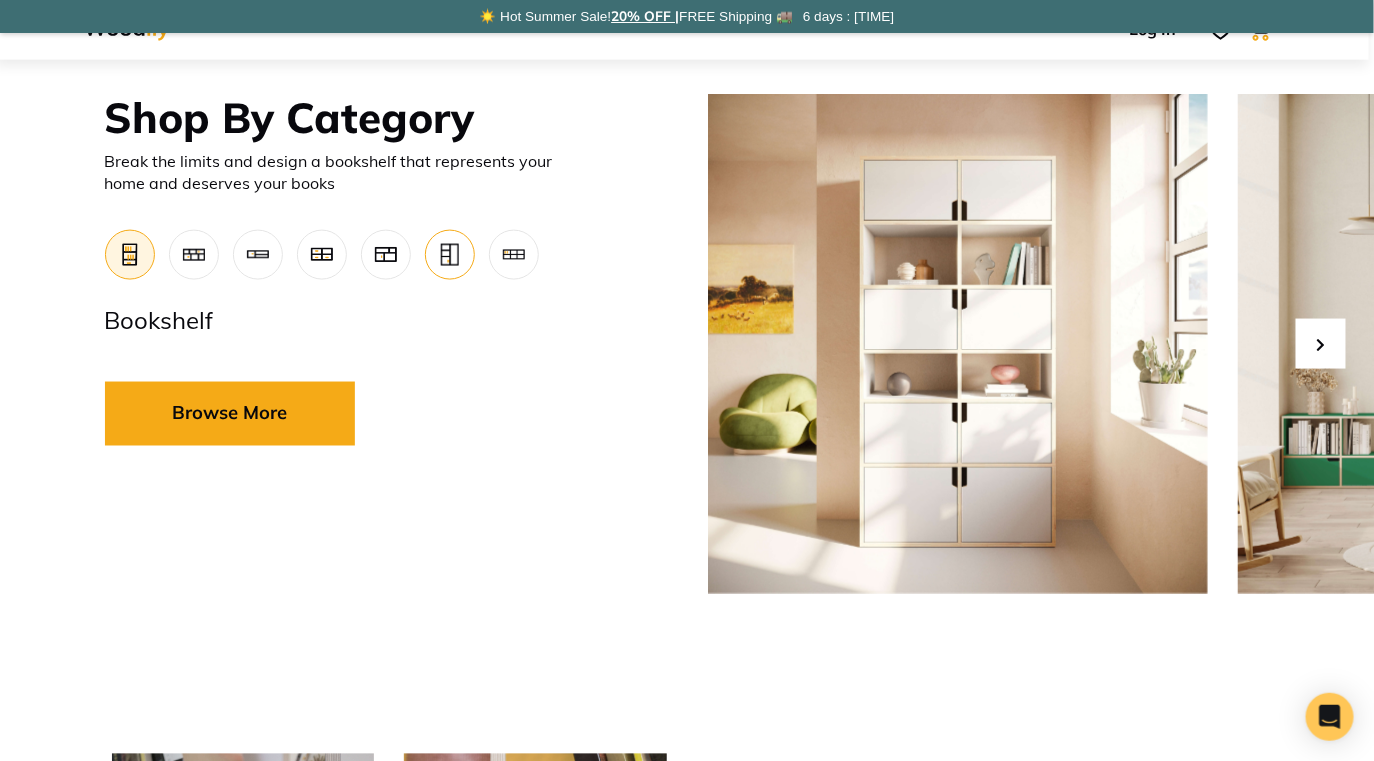 click at bounding box center (450, 255) 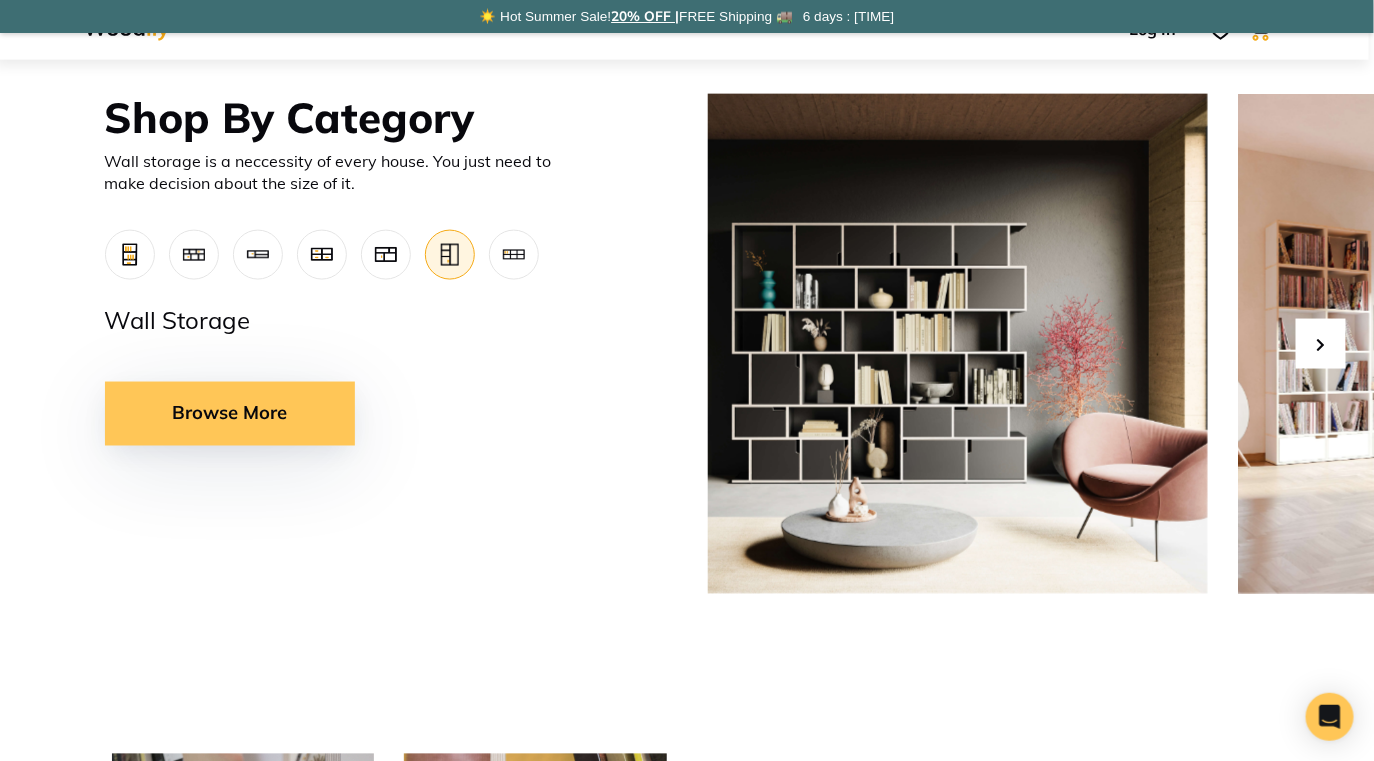 click on "Browse More" at bounding box center (230, 414) 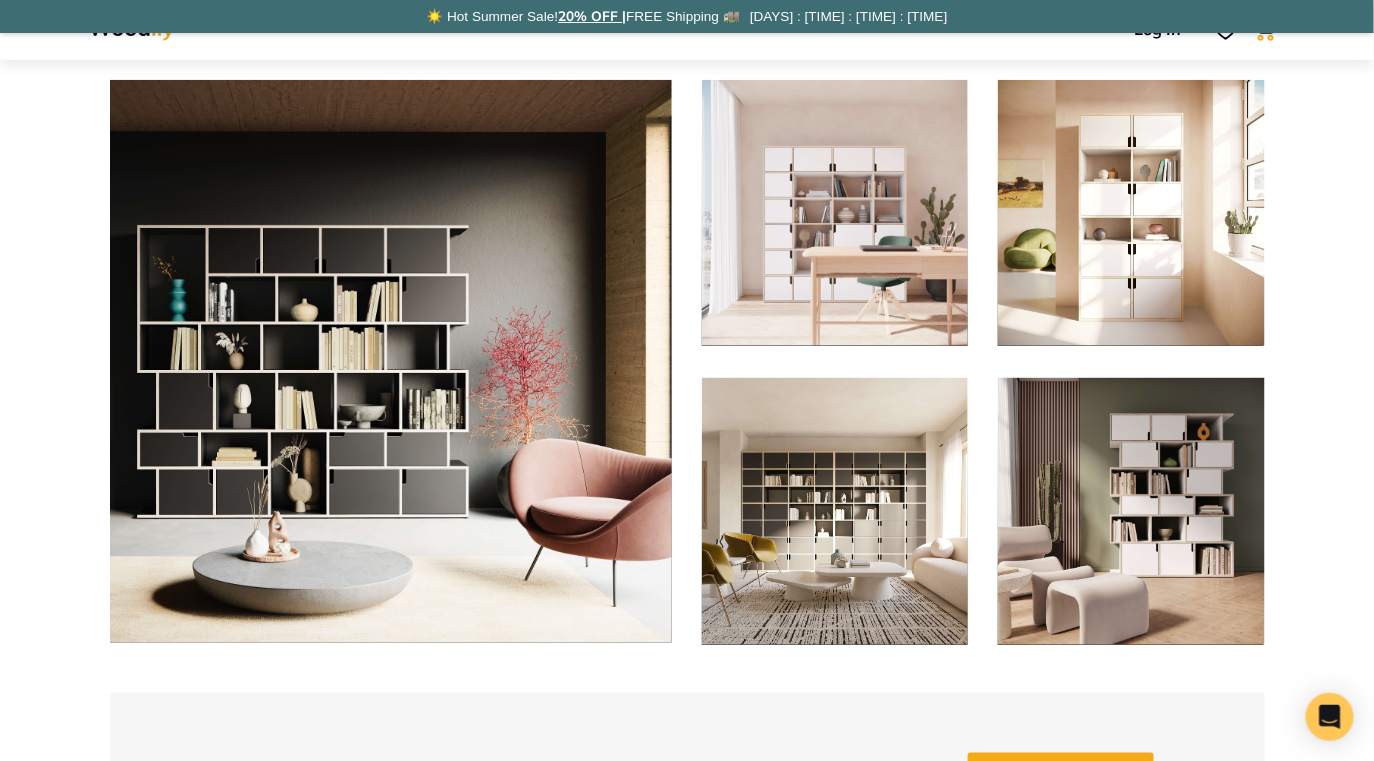 scroll, scrollTop: 262, scrollLeft: 0, axis: vertical 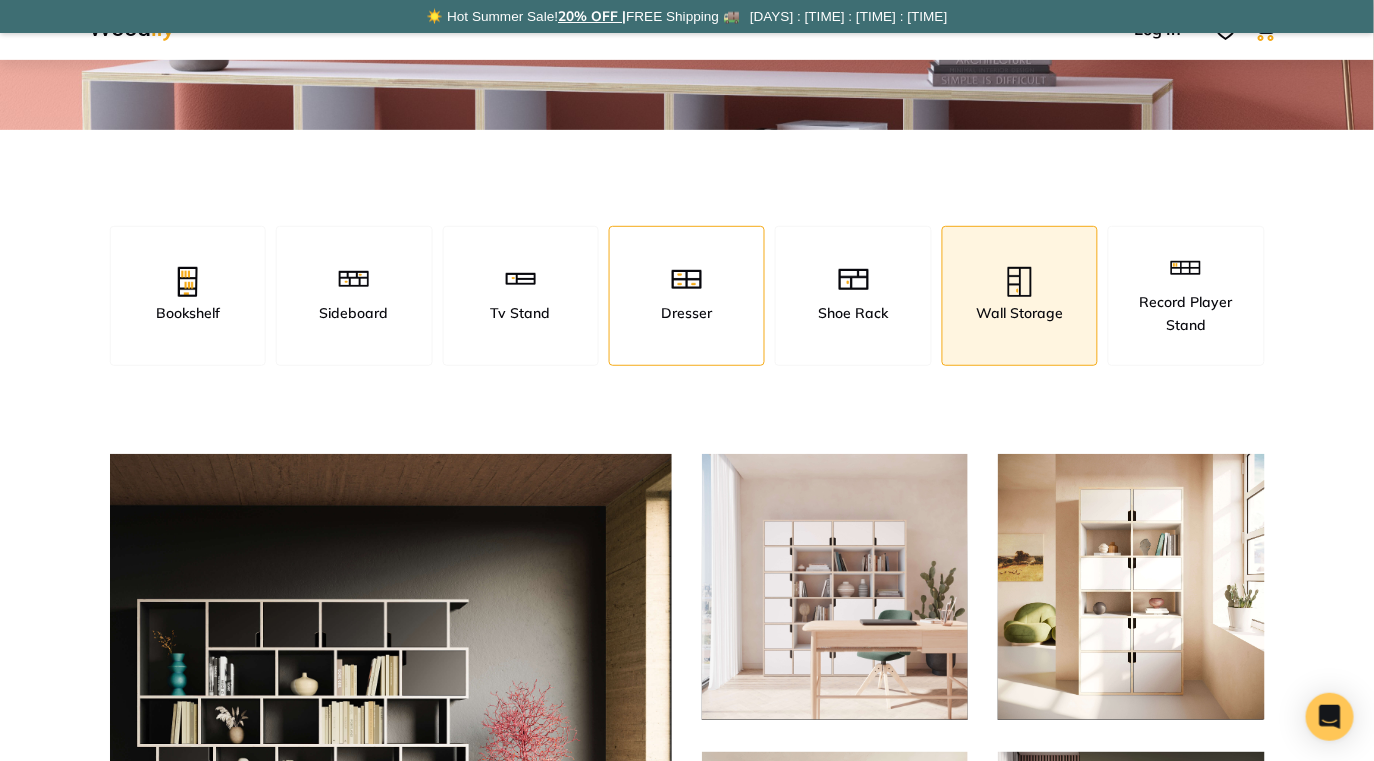click at bounding box center (686, 284) 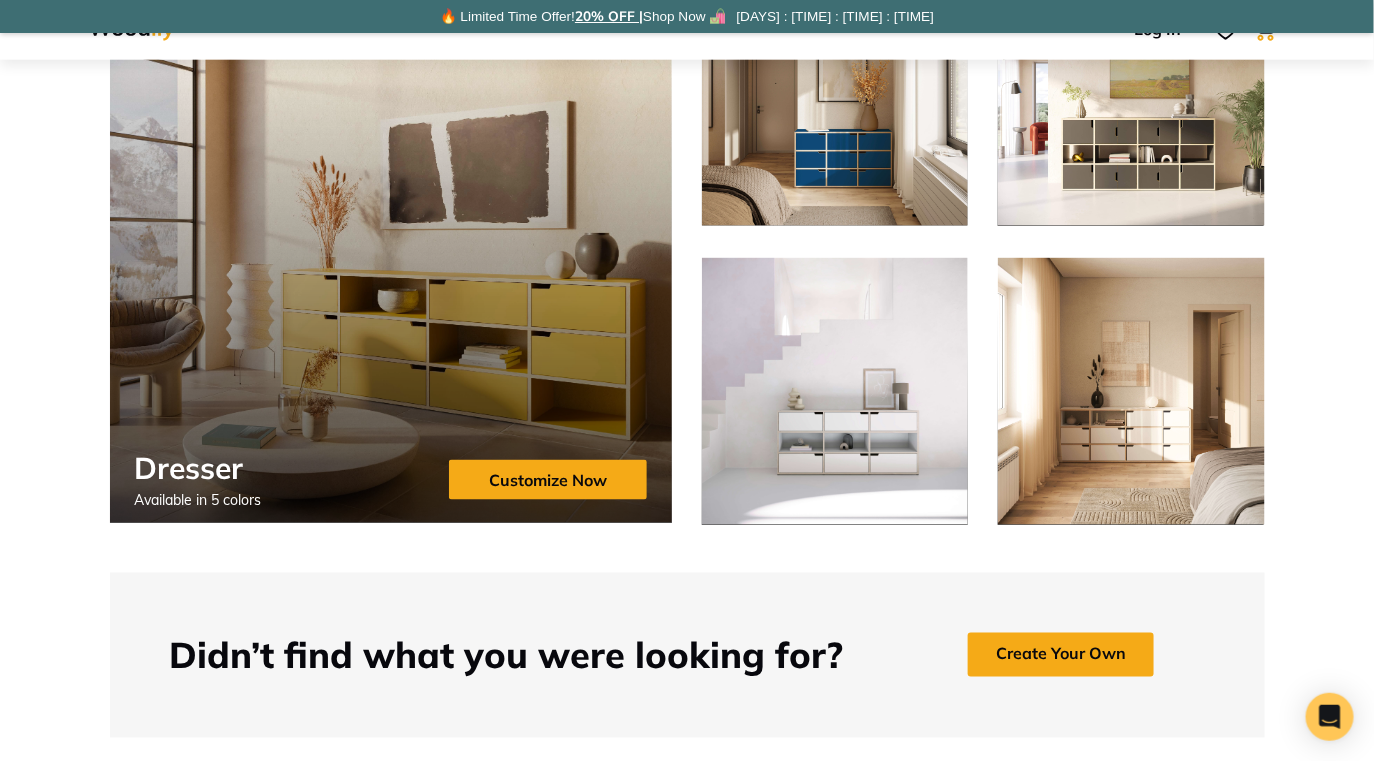 scroll, scrollTop: 758, scrollLeft: 0, axis: vertical 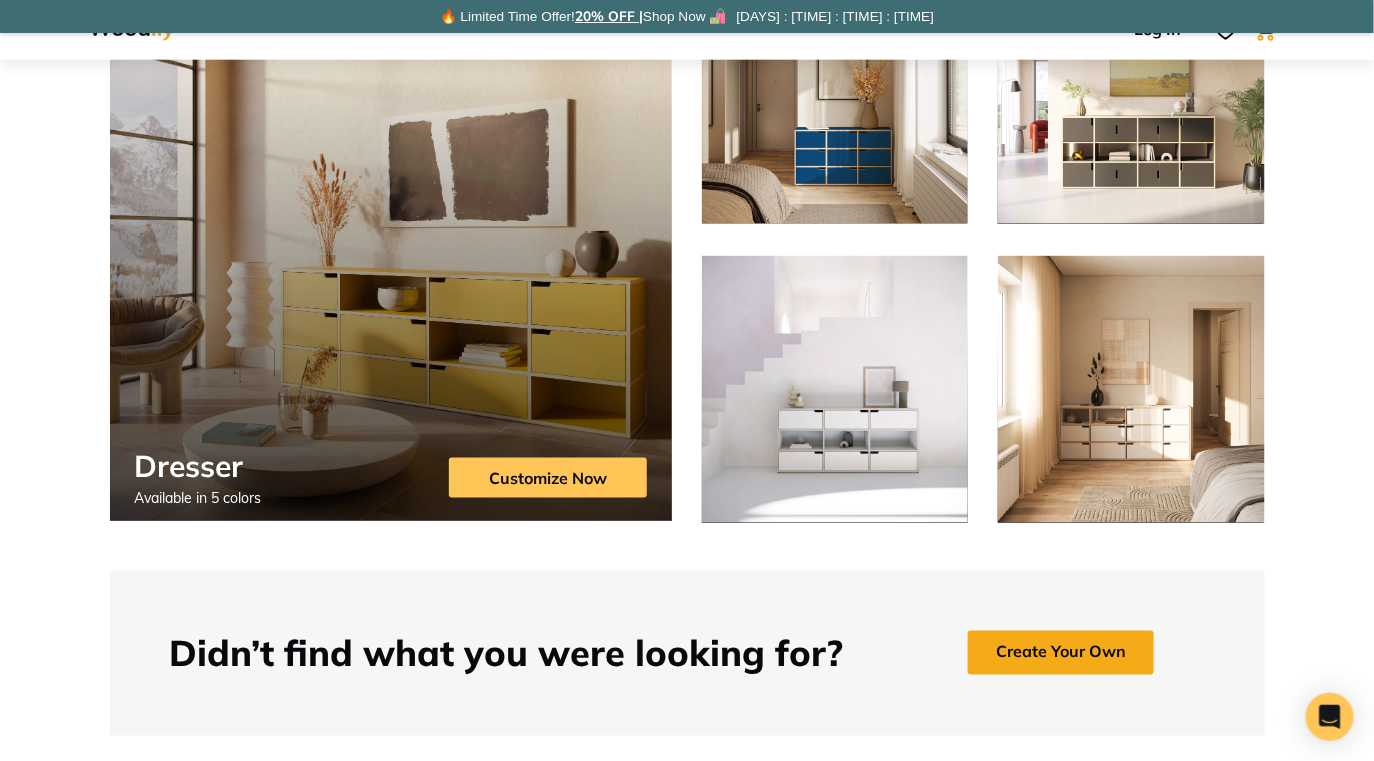 click on "Customize Now" at bounding box center [548, 478] 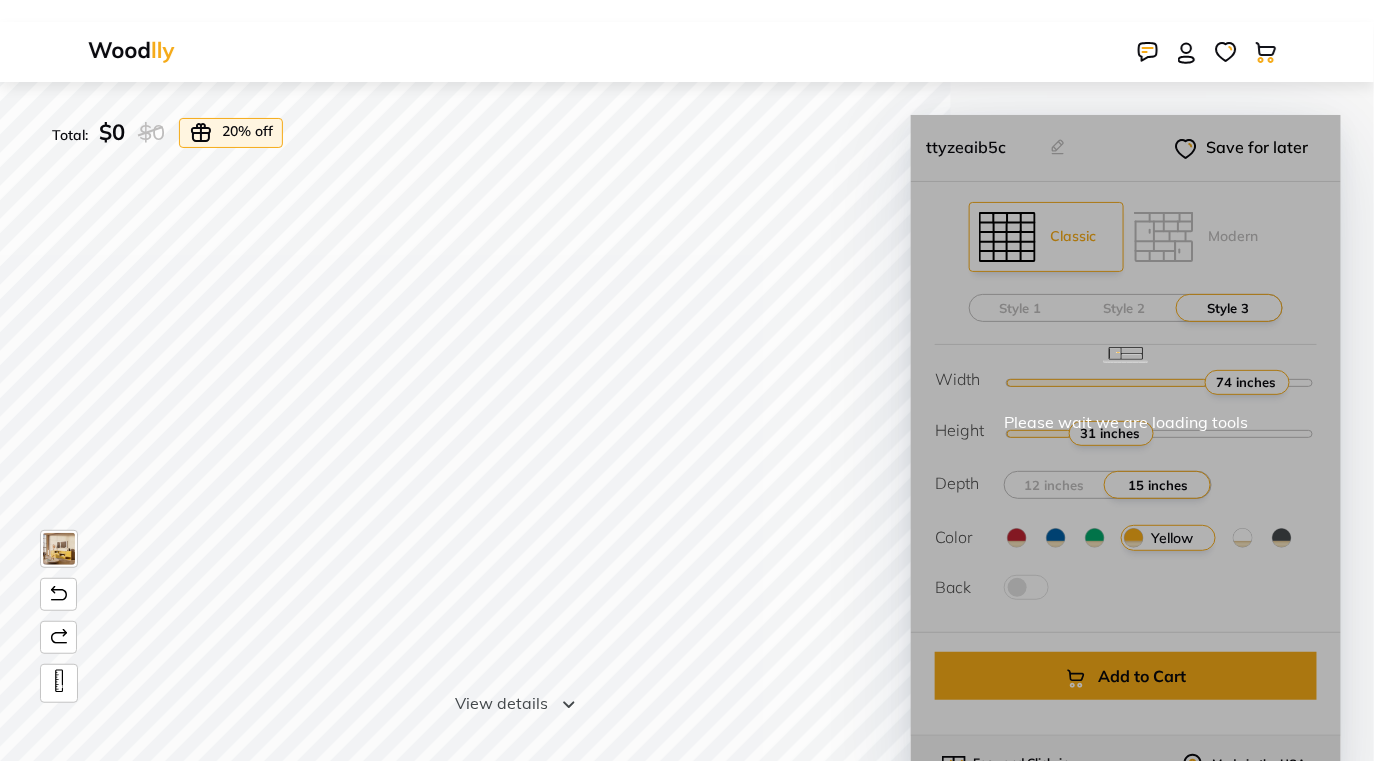 scroll, scrollTop: 0, scrollLeft: 0, axis: both 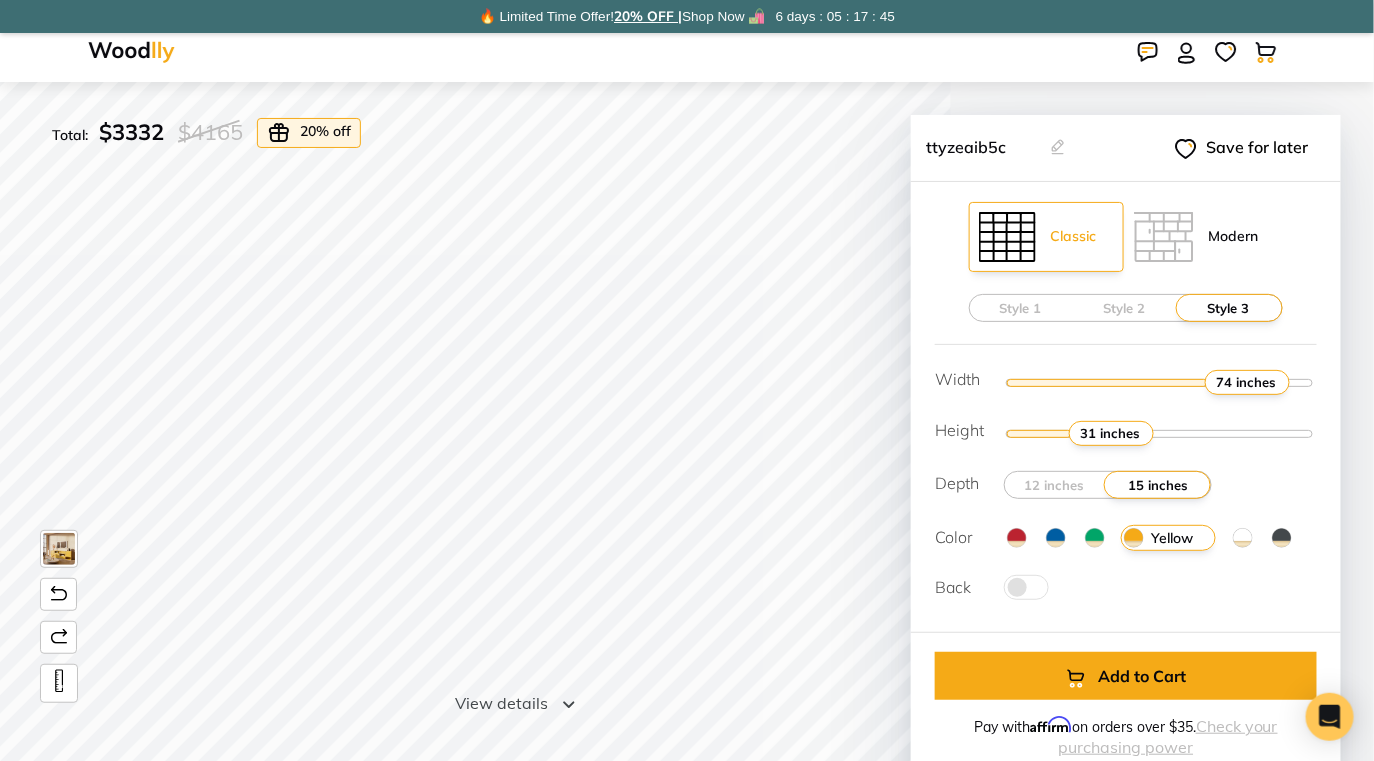 click at bounding box center [1164, 237] 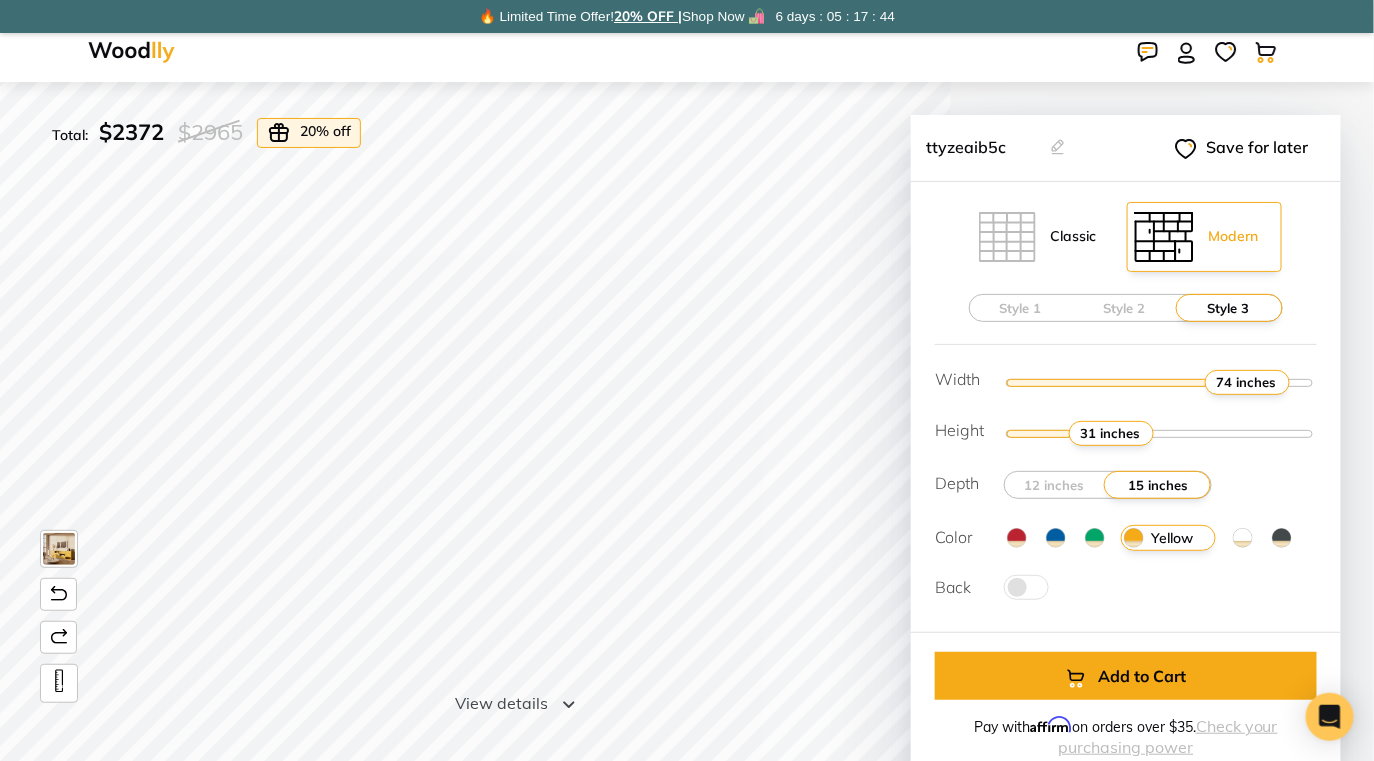 click on "Classic" at bounding box center [1073, 236] 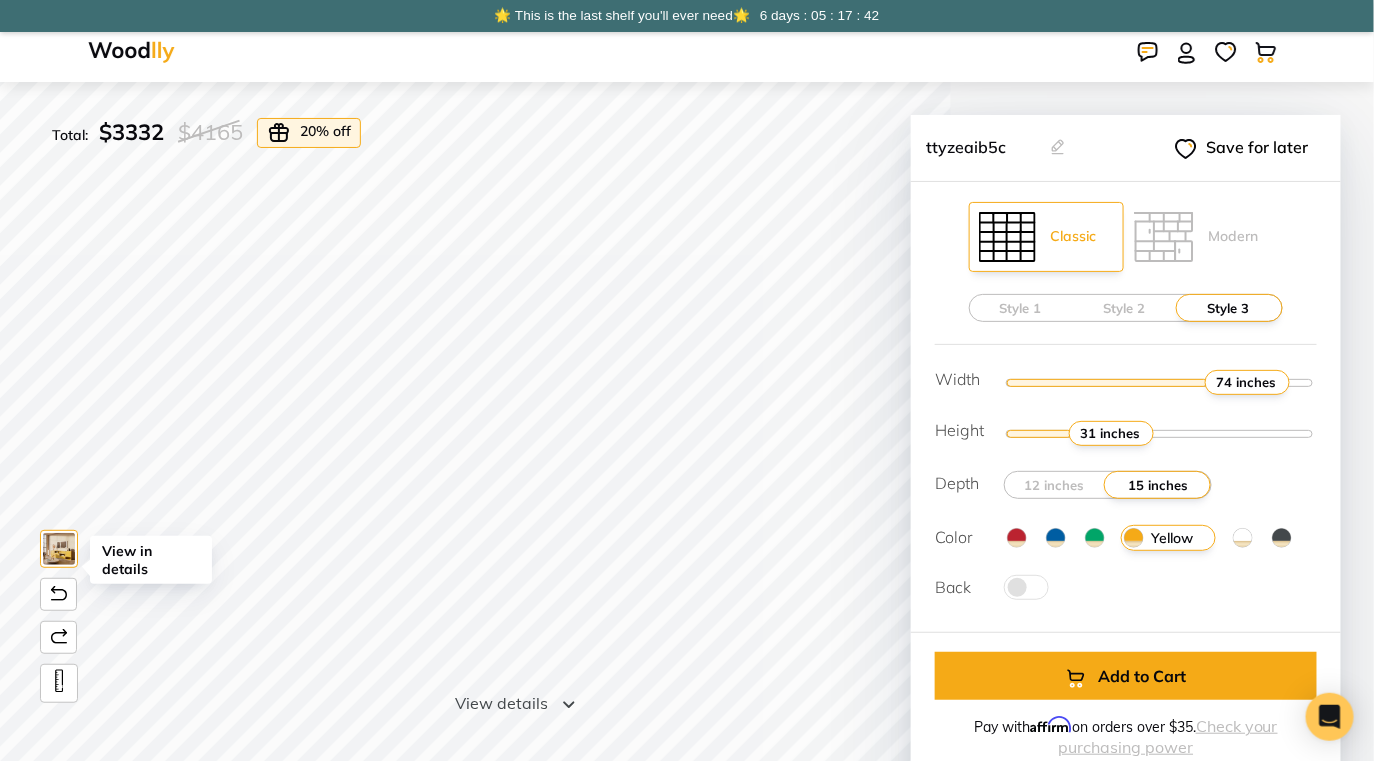click at bounding box center (59, 549) 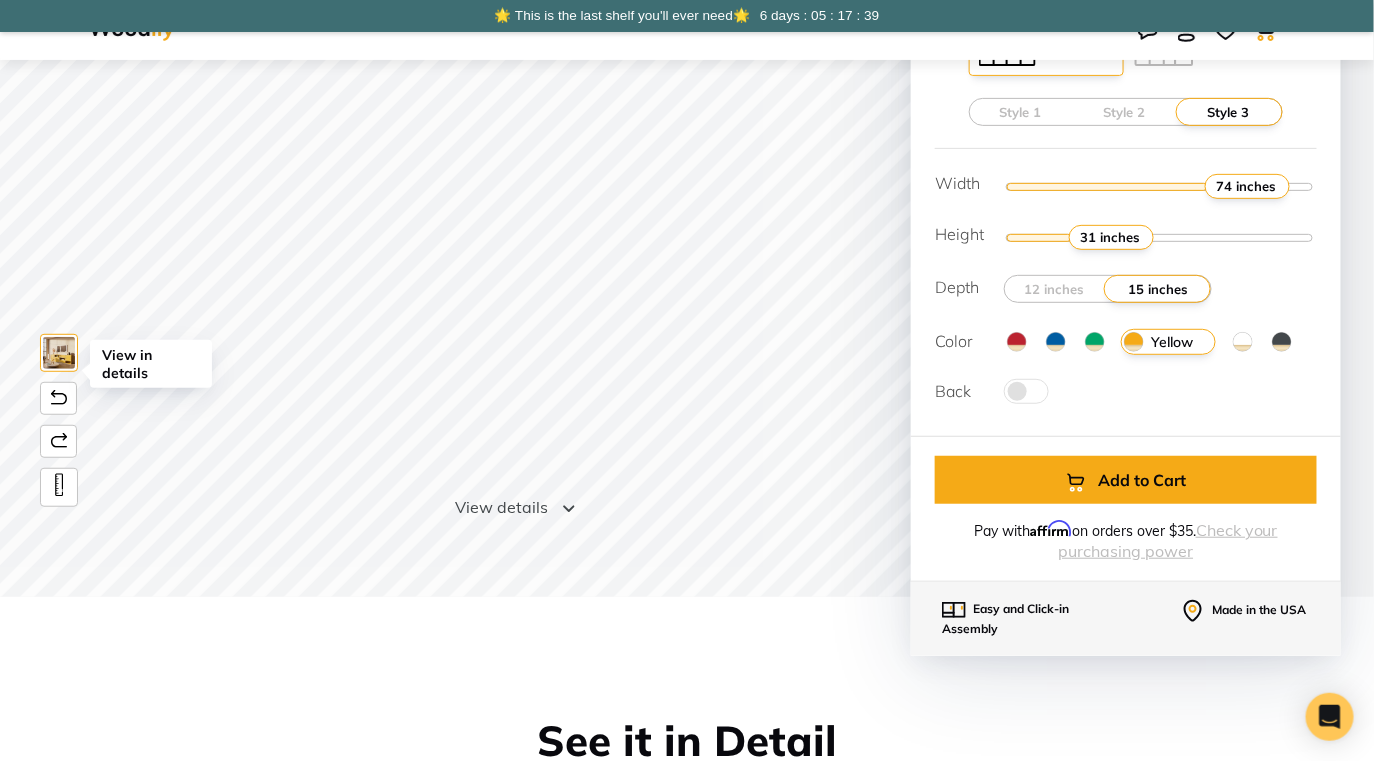 scroll, scrollTop: 0, scrollLeft: 0, axis: both 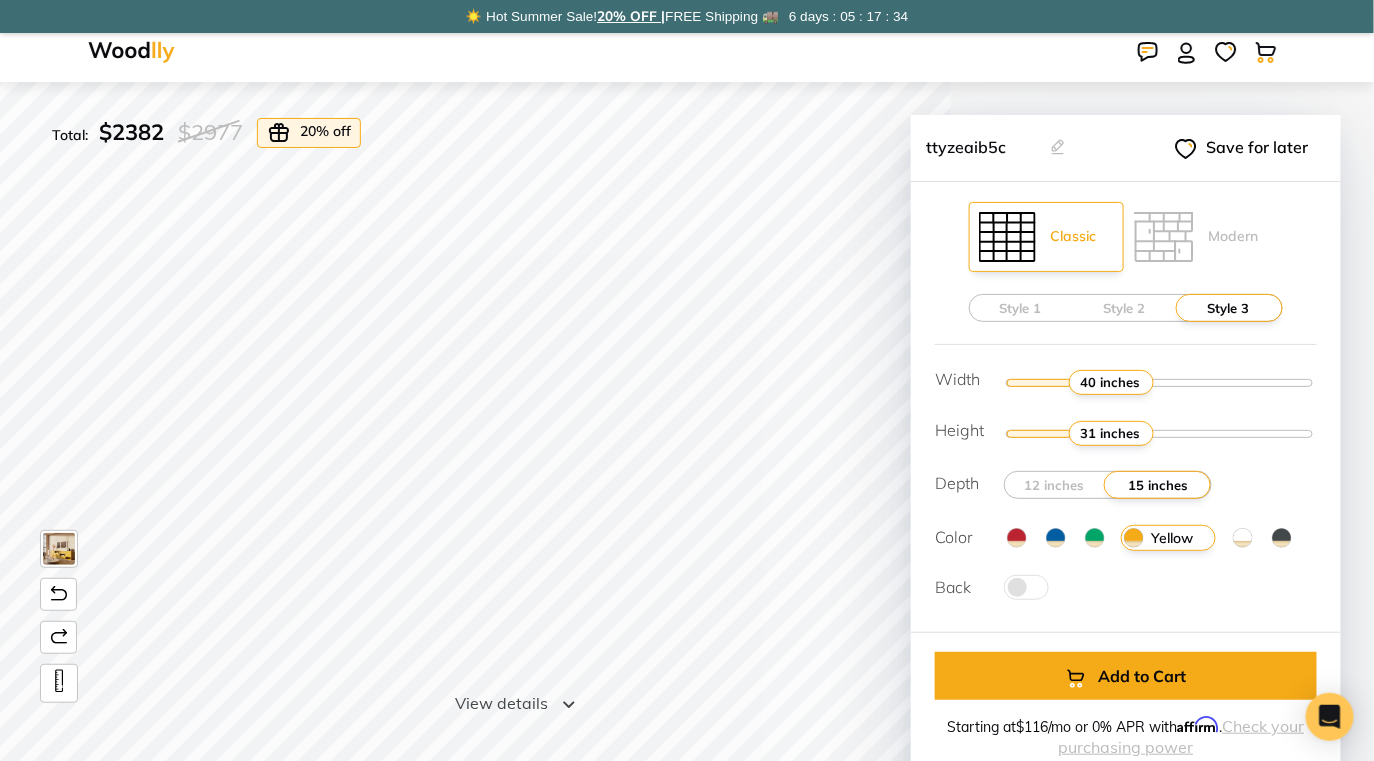 drag, startPoint x: 1242, startPoint y: 386, endPoint x: 1105, endPoint y: 390, distance: 137.05838 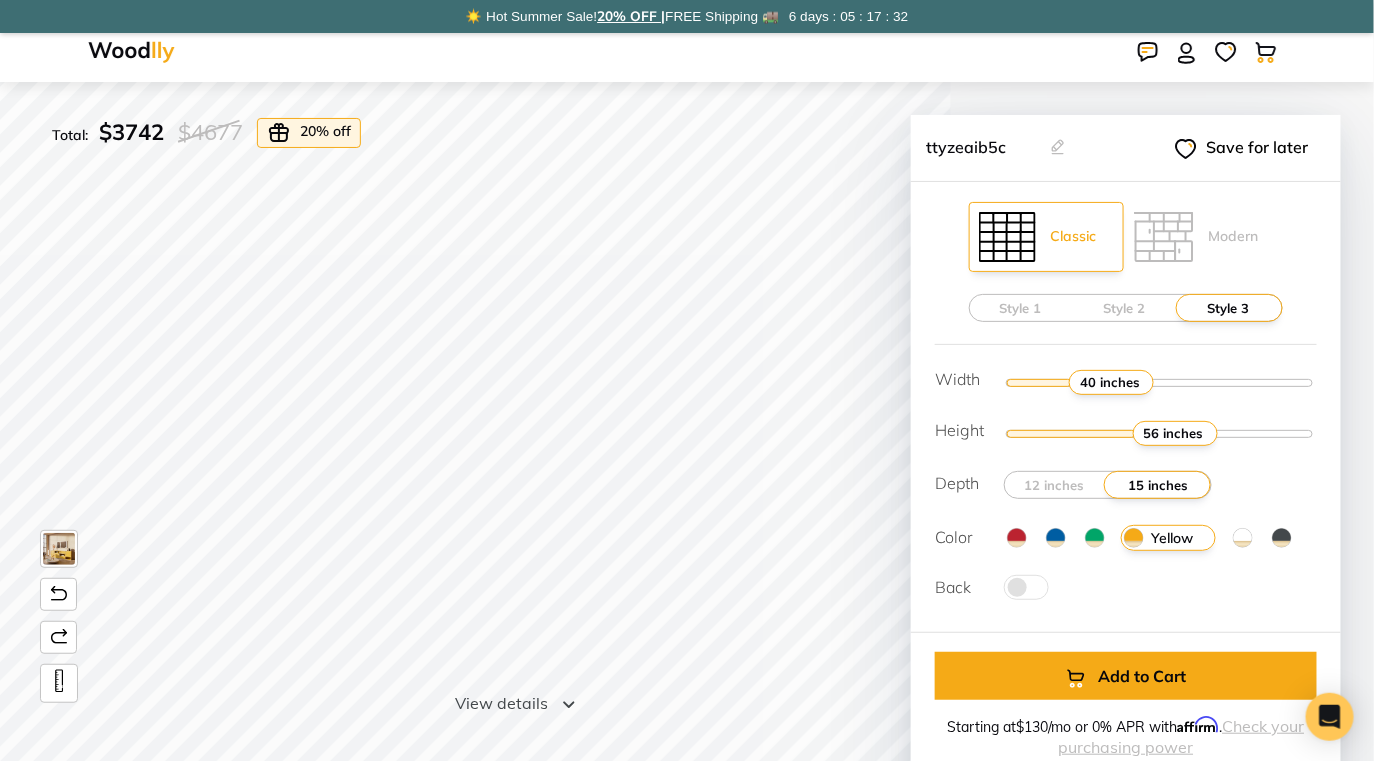 drag, startPoint x: 1100, startPoint y: 430, endPoint x: 1175, endPoint y: 432, distance: 75.026665 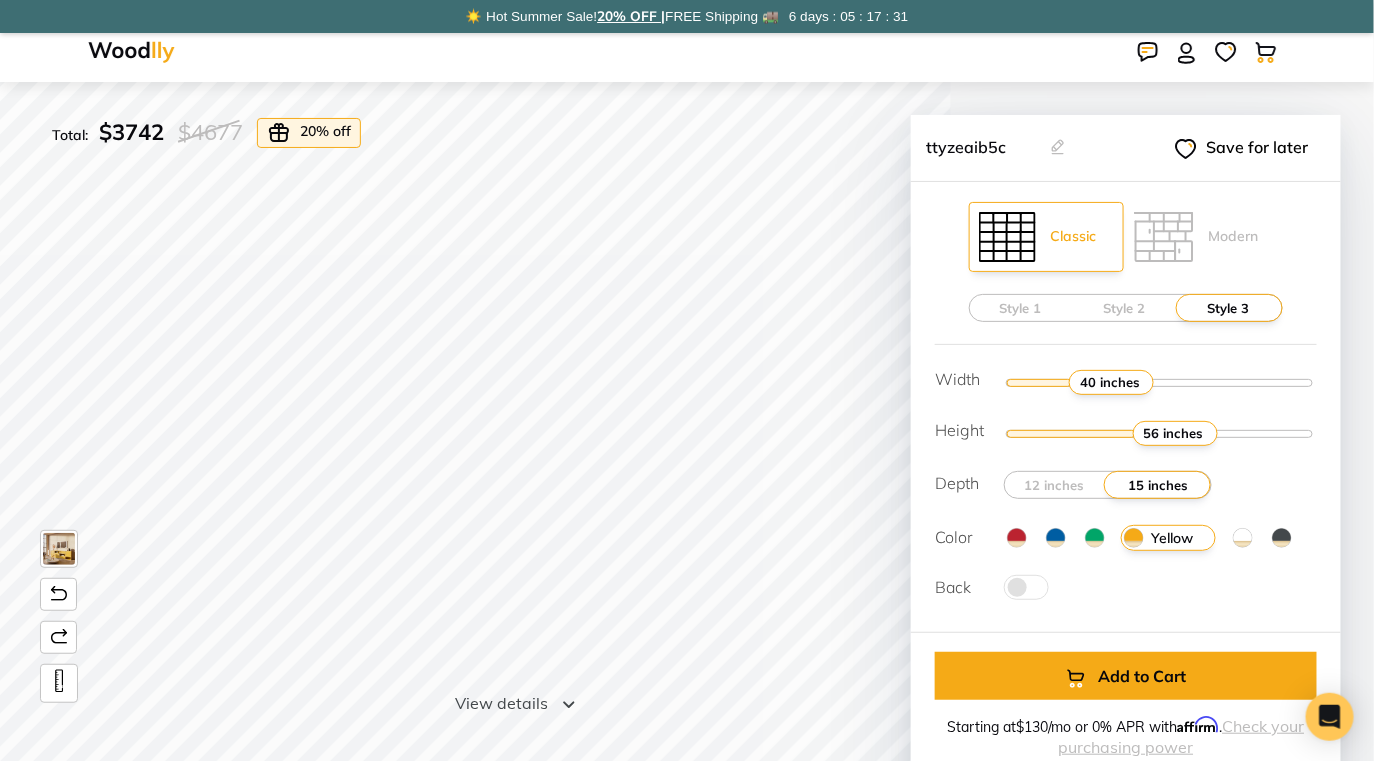 click on "Blue" at bounding box center (1055, 538) 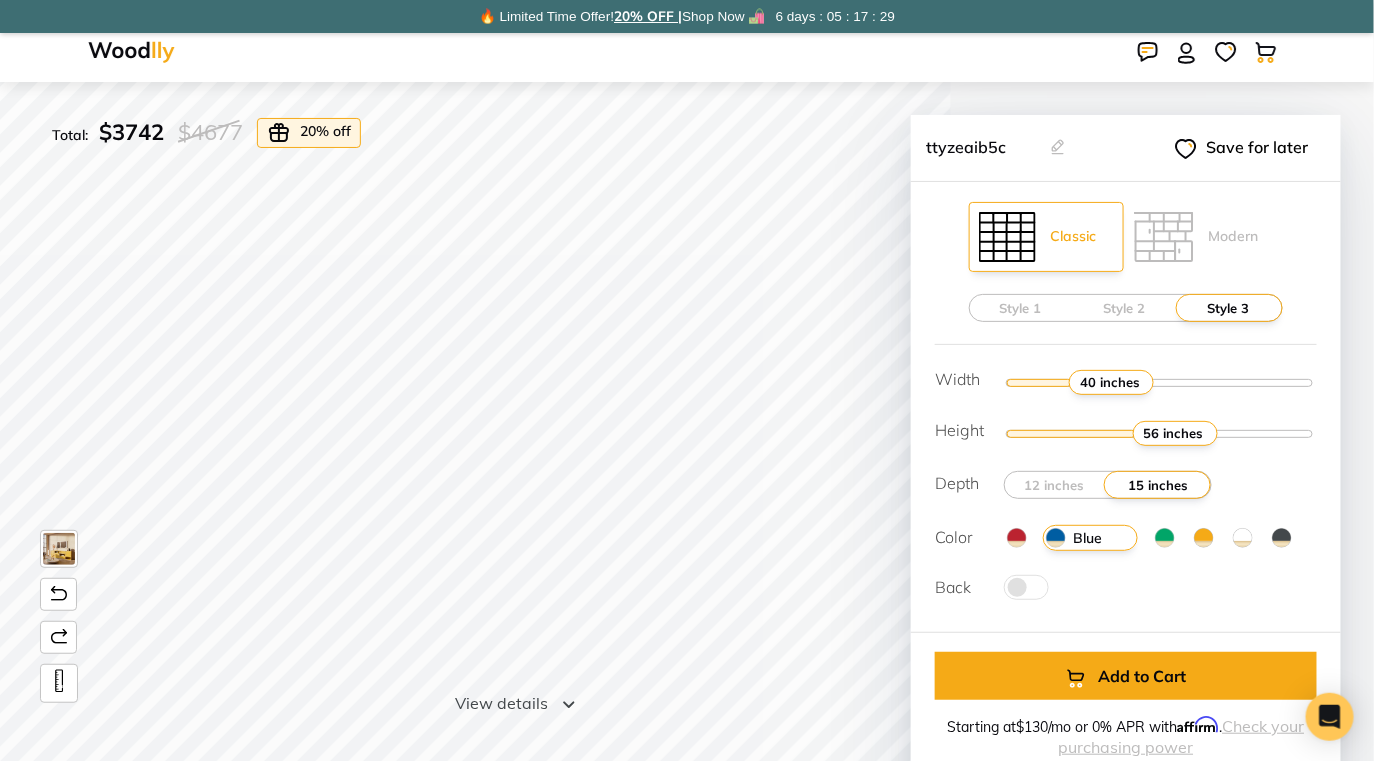 click at bounding box center [1026, 587] 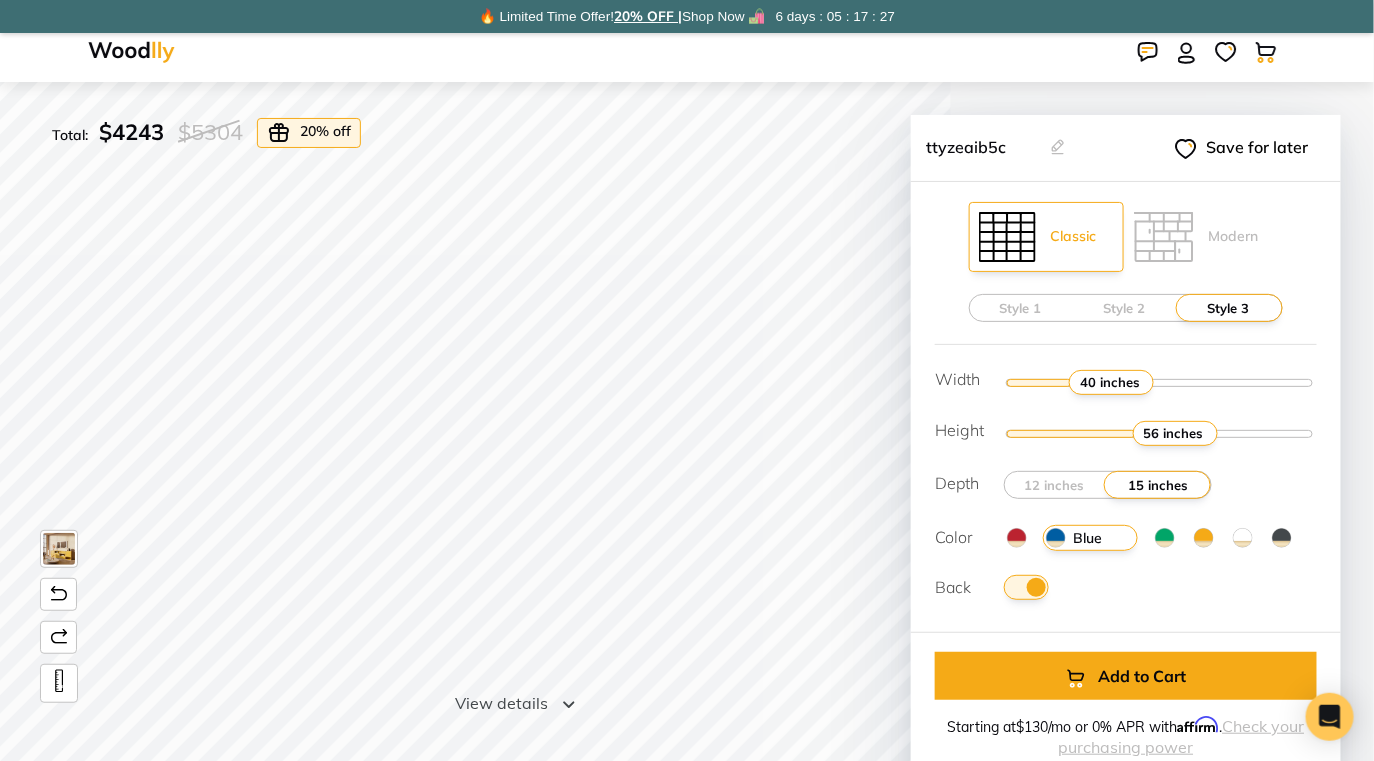 click at bounding box center (1026, 587) 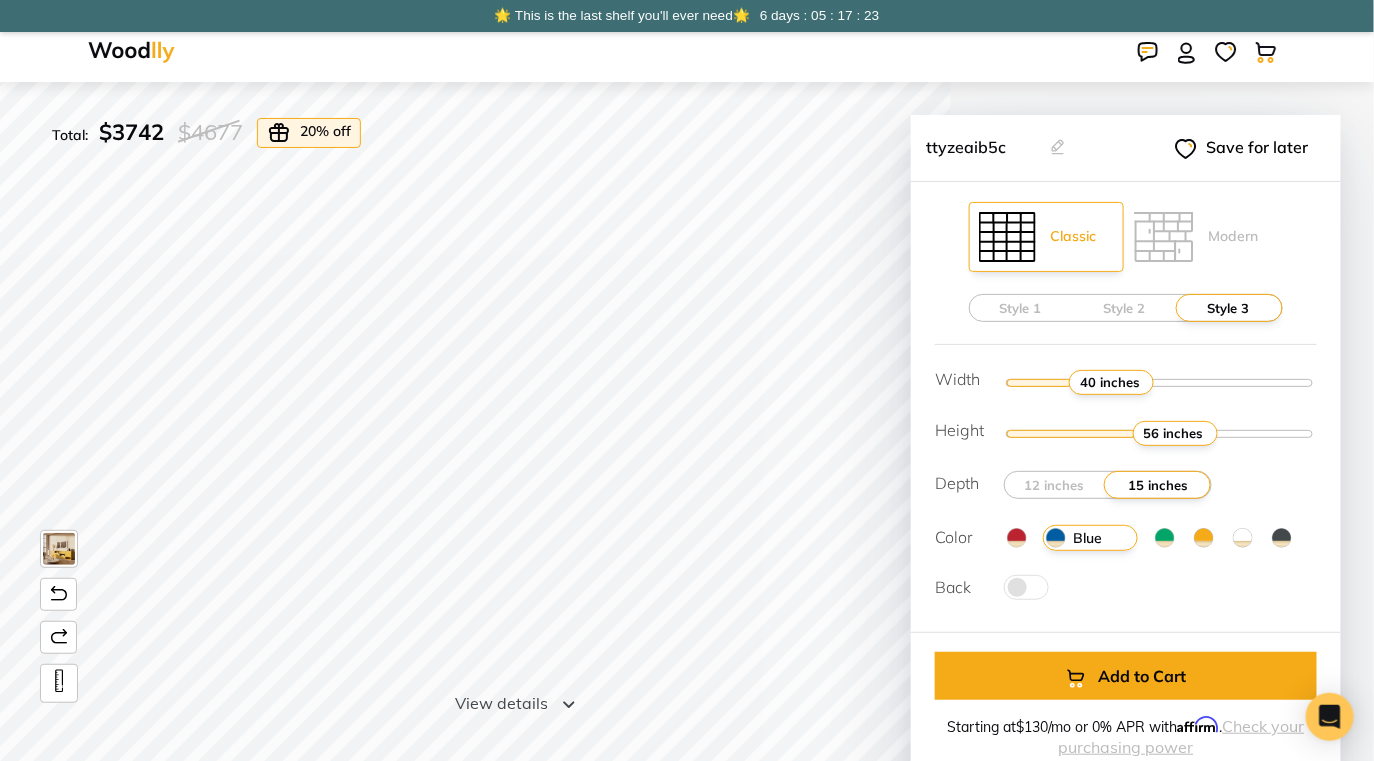 click at bounding box center [131, 52] 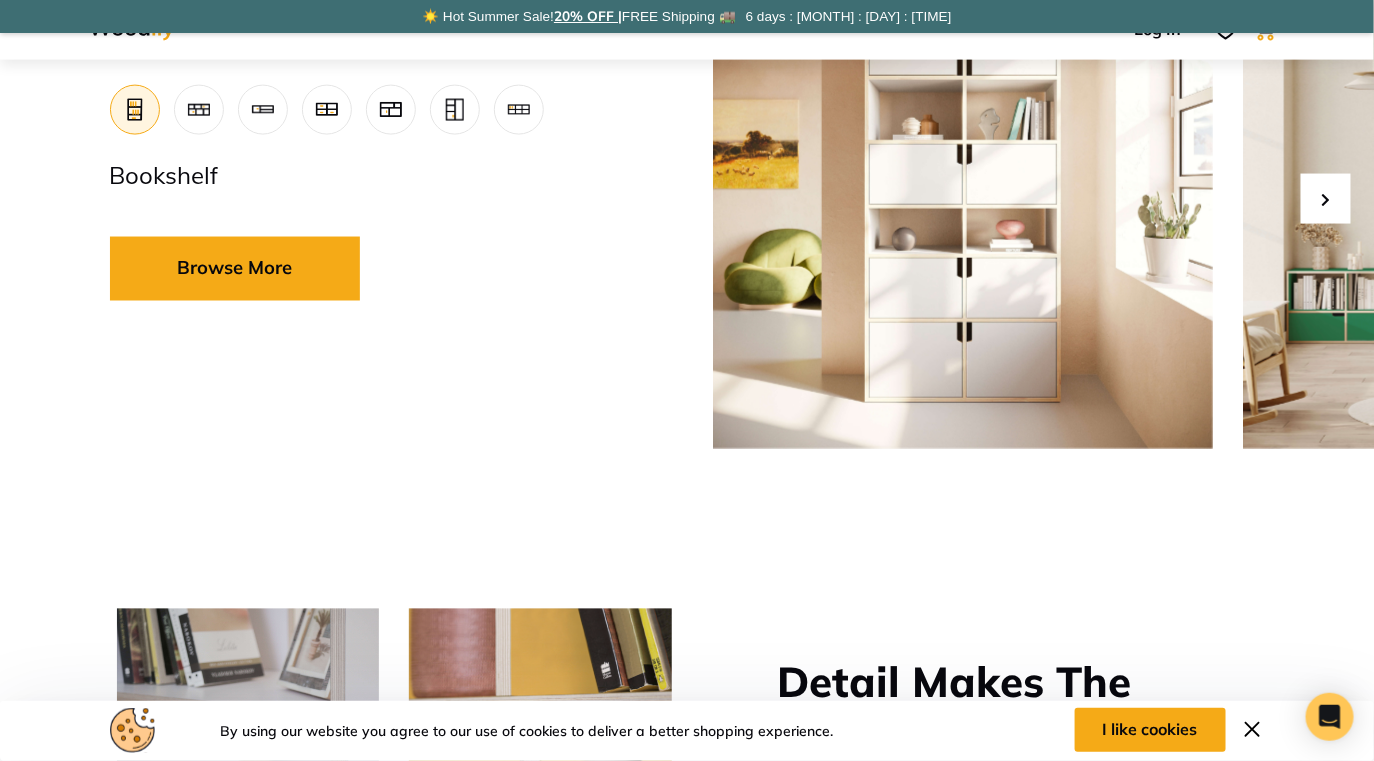scroll, scrollTop: 830, scrollLeft: 0, axis: vertical 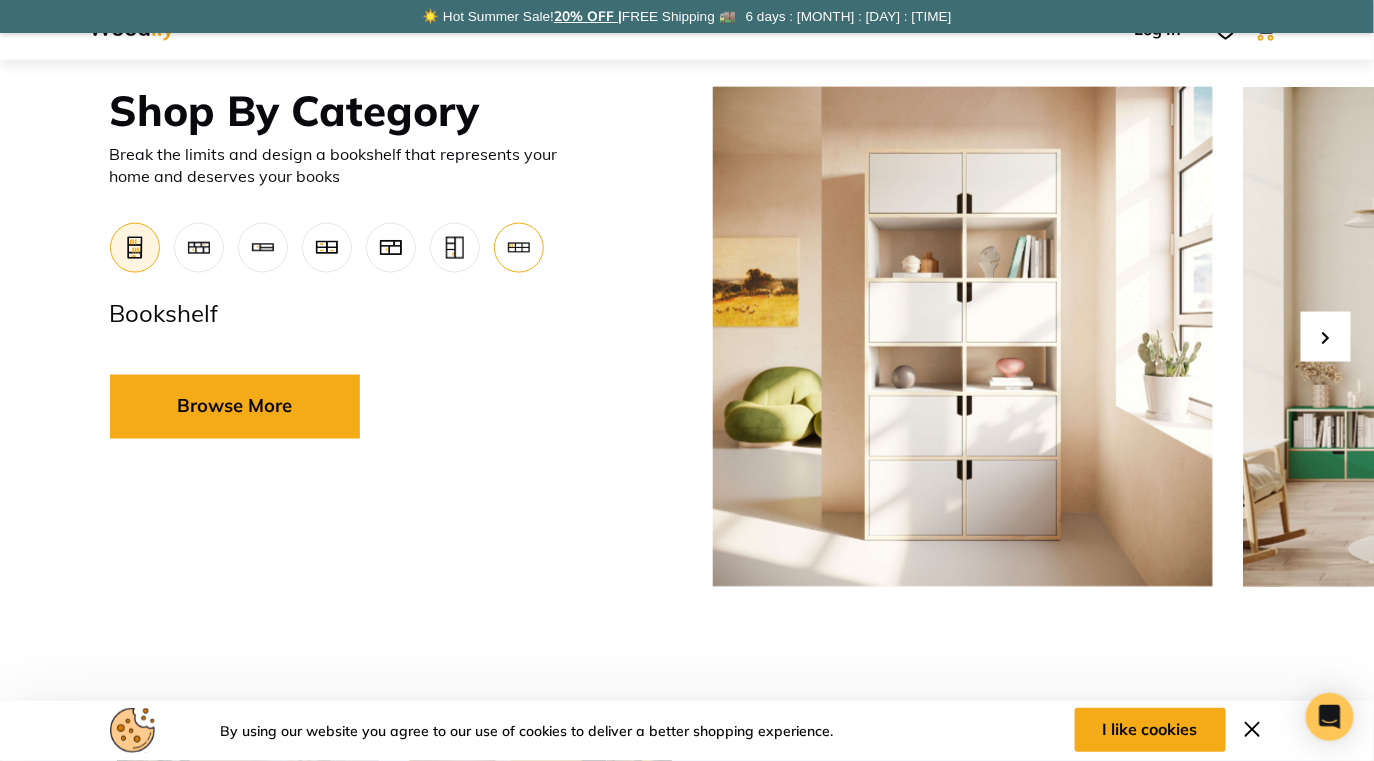 click at bounding box center (519, 248) 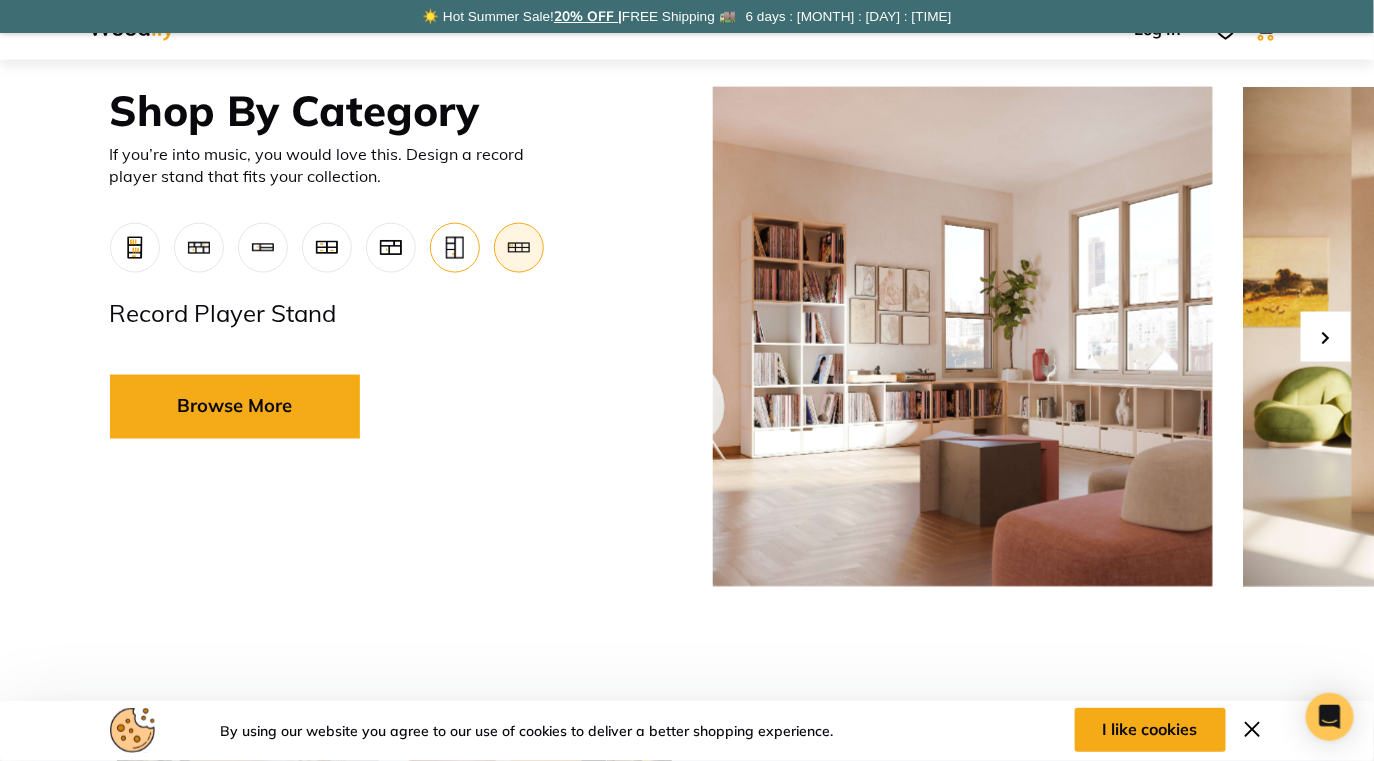 click at bounding box center (455, 248) 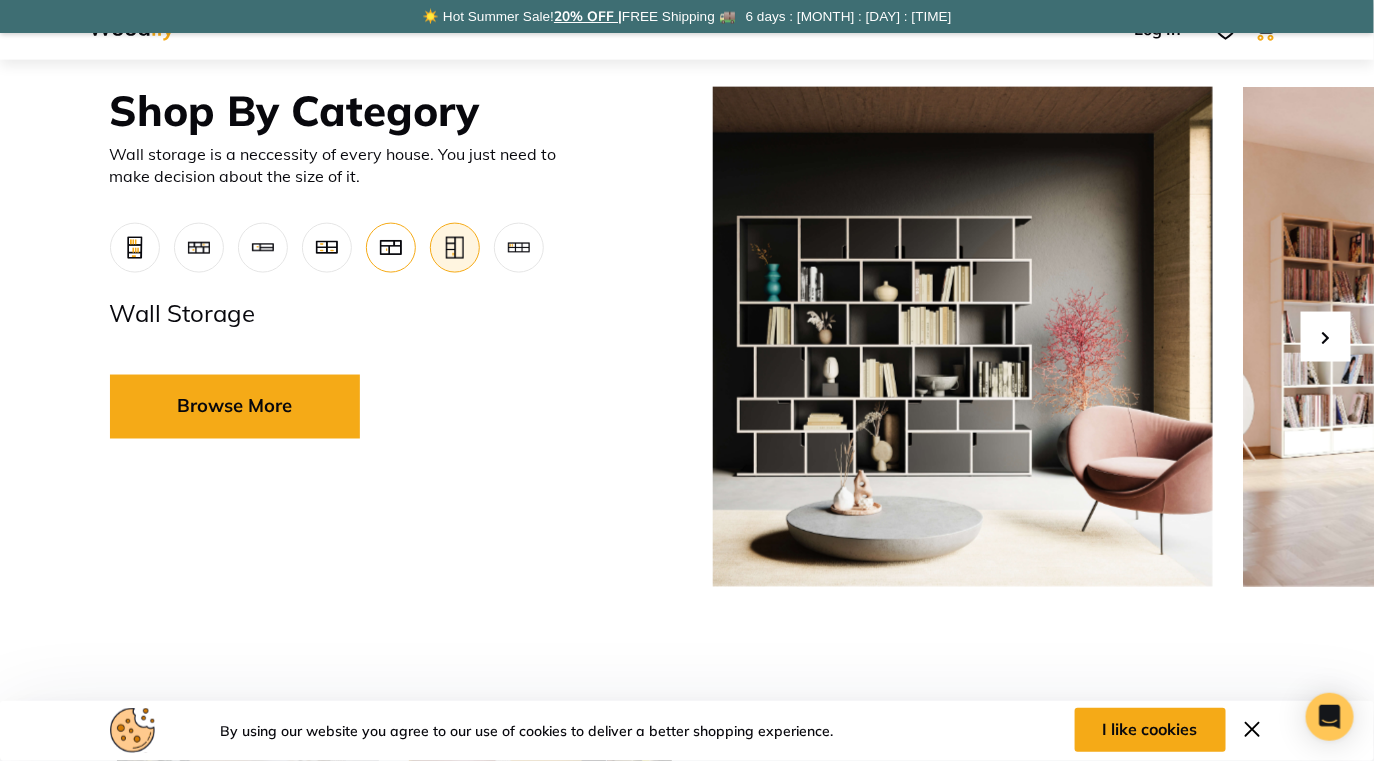 click at bounding box center [391, 248] 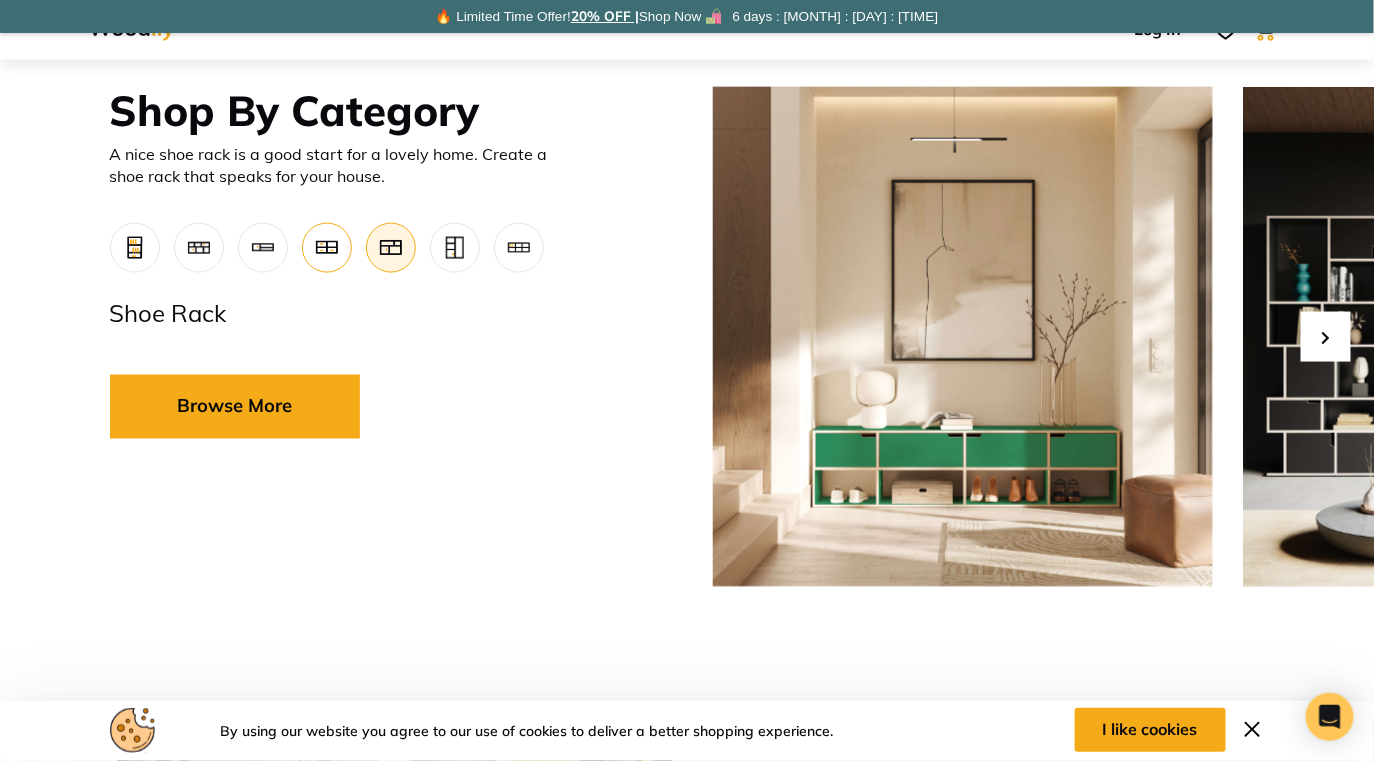 click at bounding box center (327, 248) 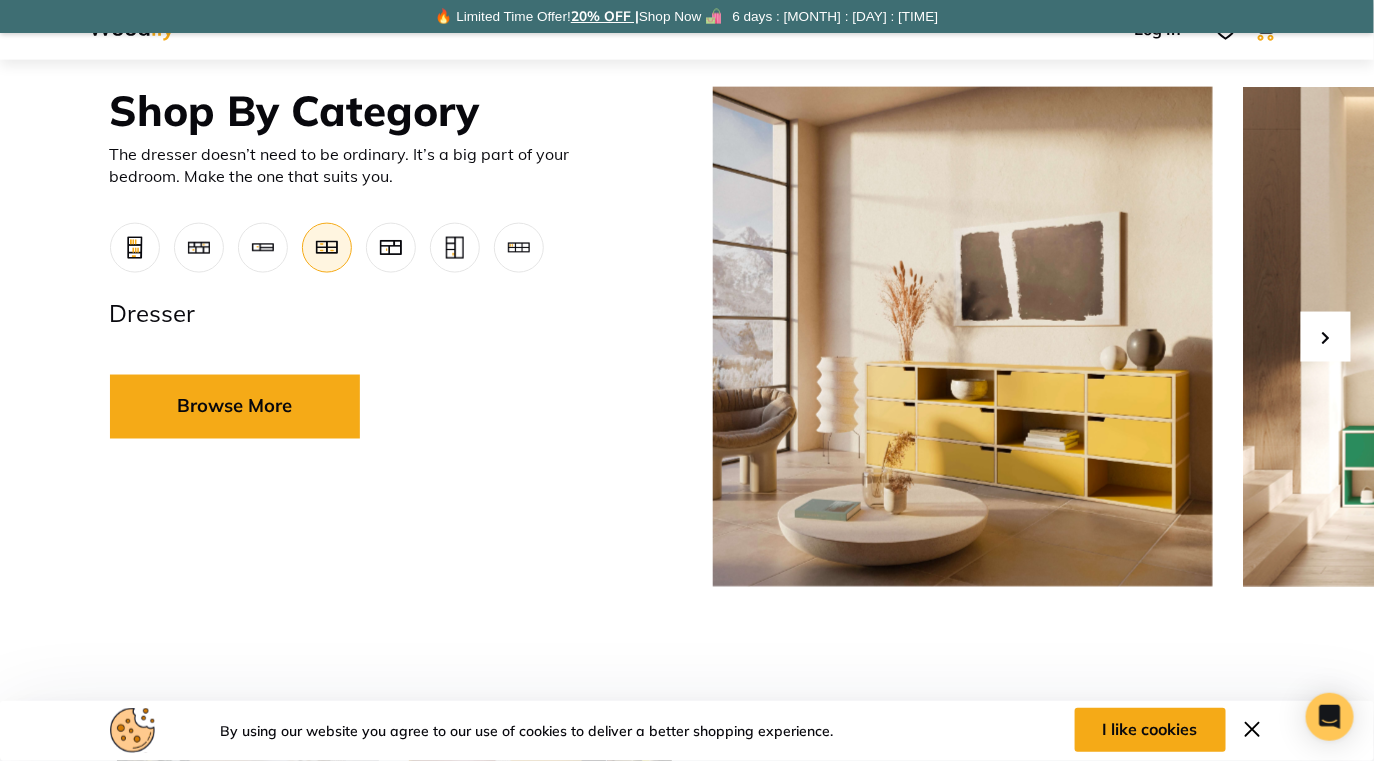 click at bounding box center (342, 250) 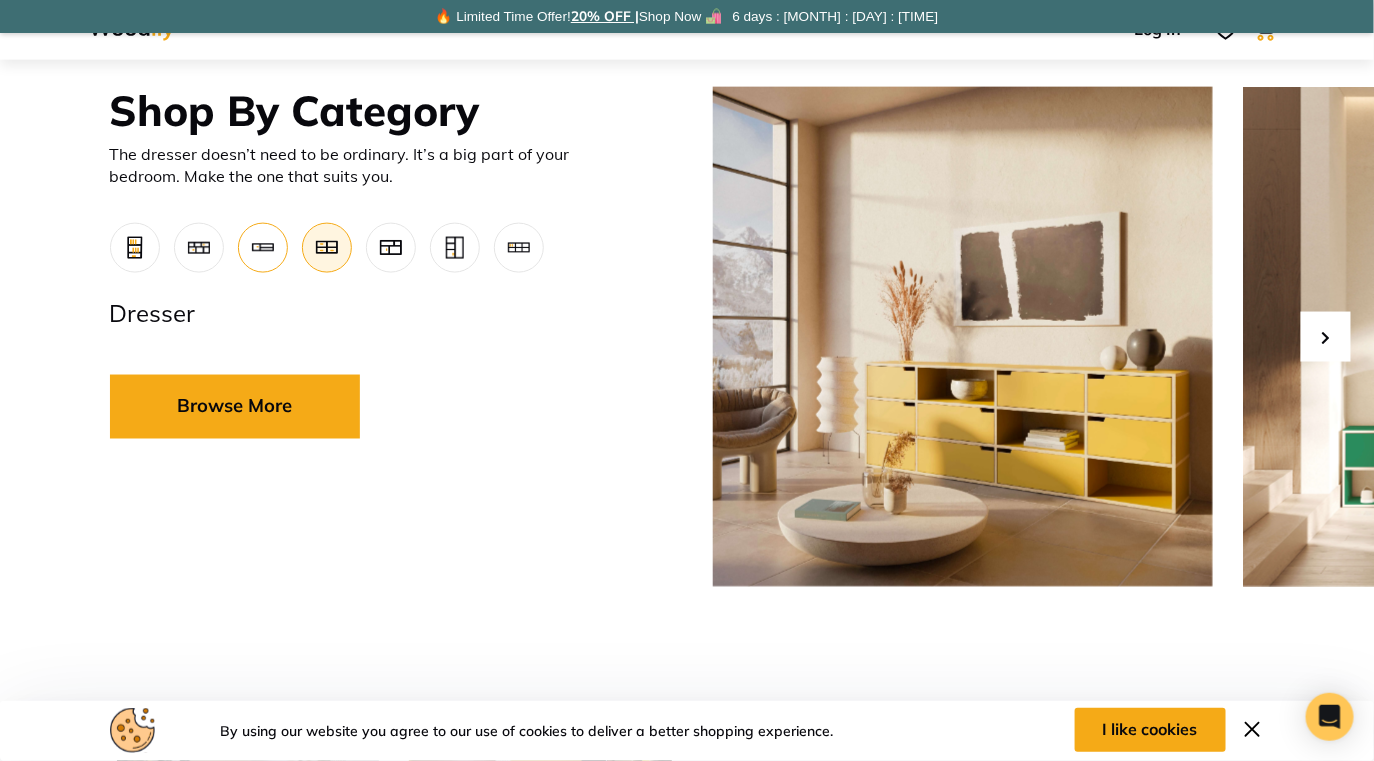 click at bounding box center [263, 248] 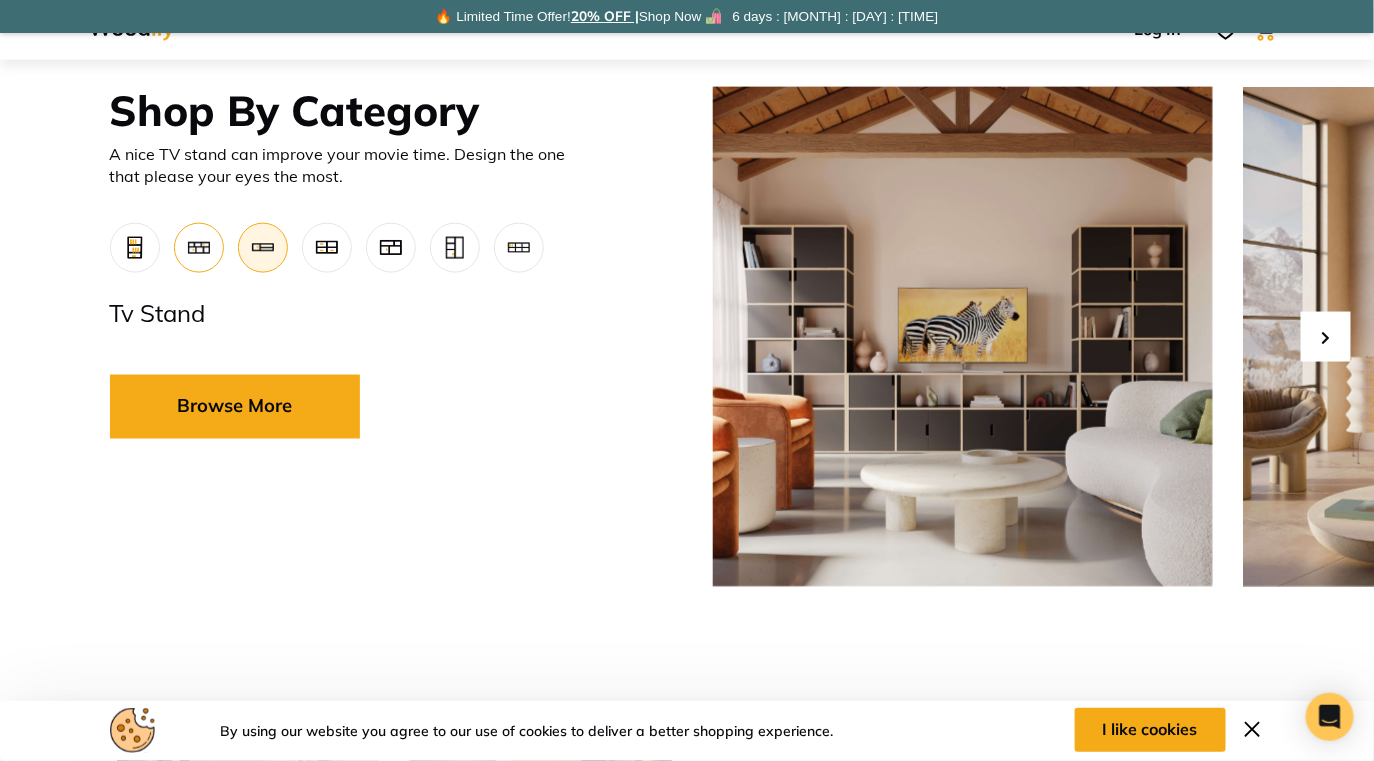 click at bounding box center [199, 248] 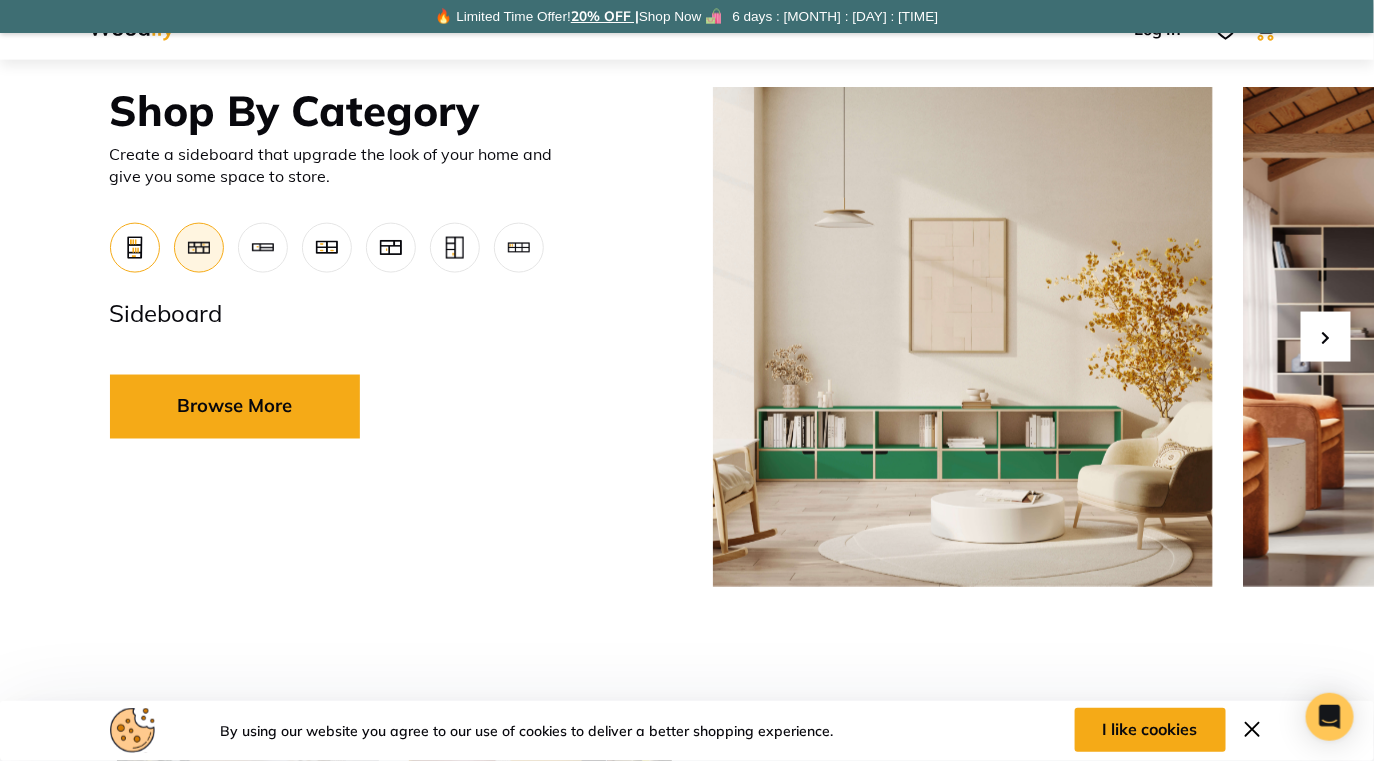 click at bounding box center (135, 248) 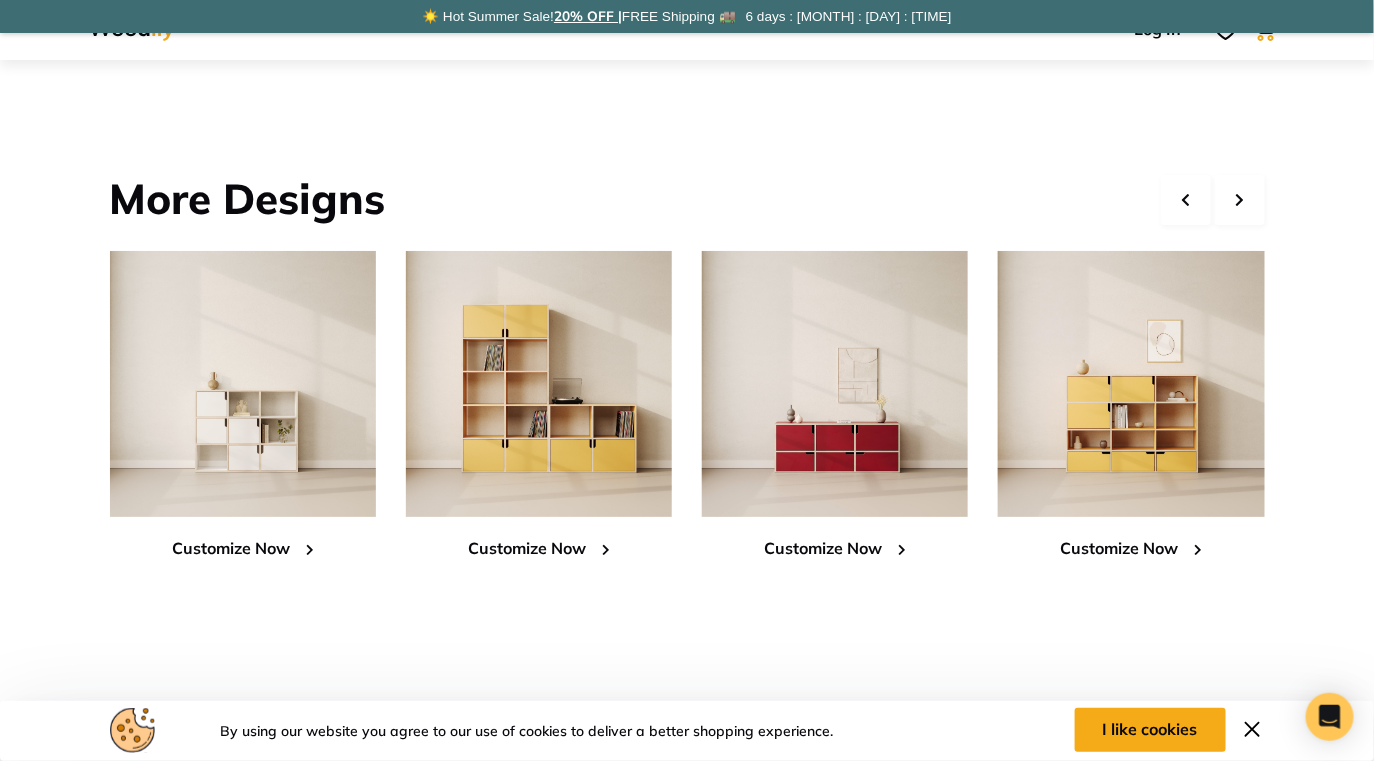 scroll, scrollTop: 4807, scrollLeft: 0, axis: vertical 